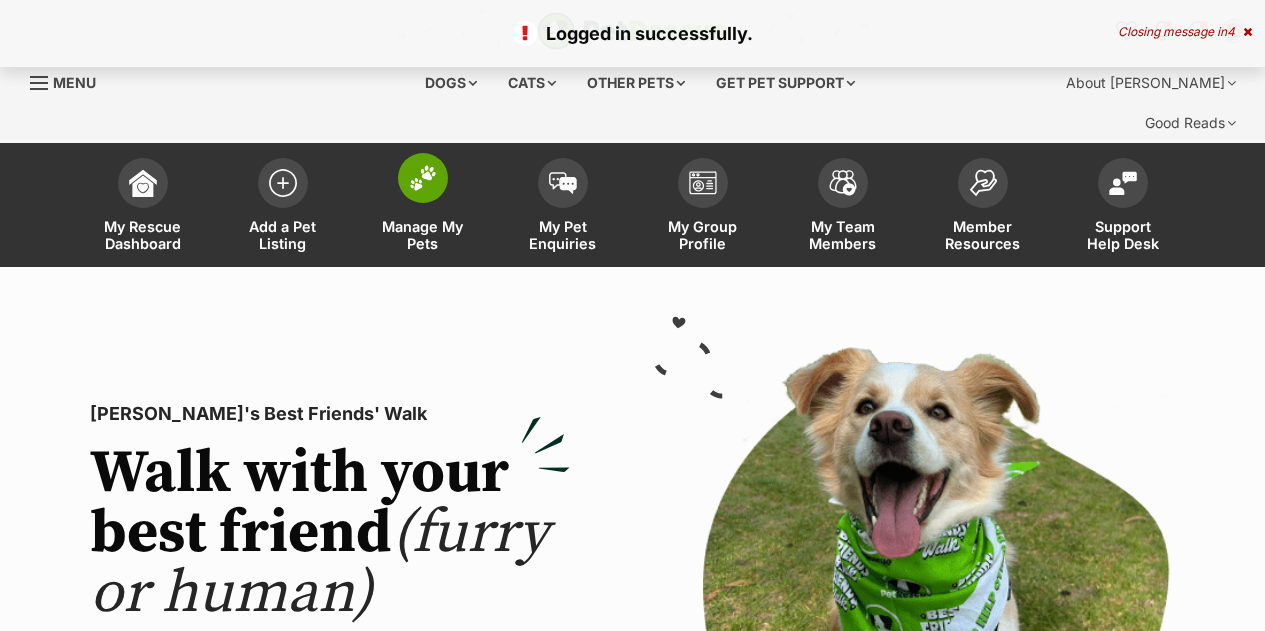 scroll, scrollTop: 46, scrollLeft: 0, axis: vertical 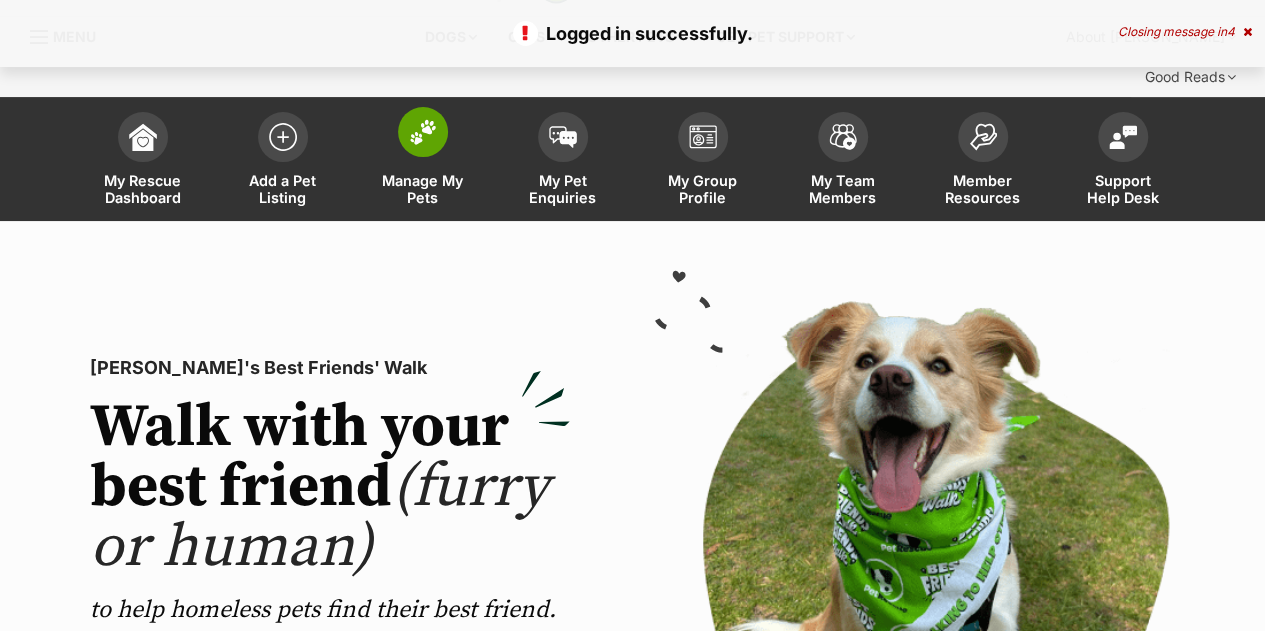 click on "Manage My Pets" at bounding box center (423, 189) 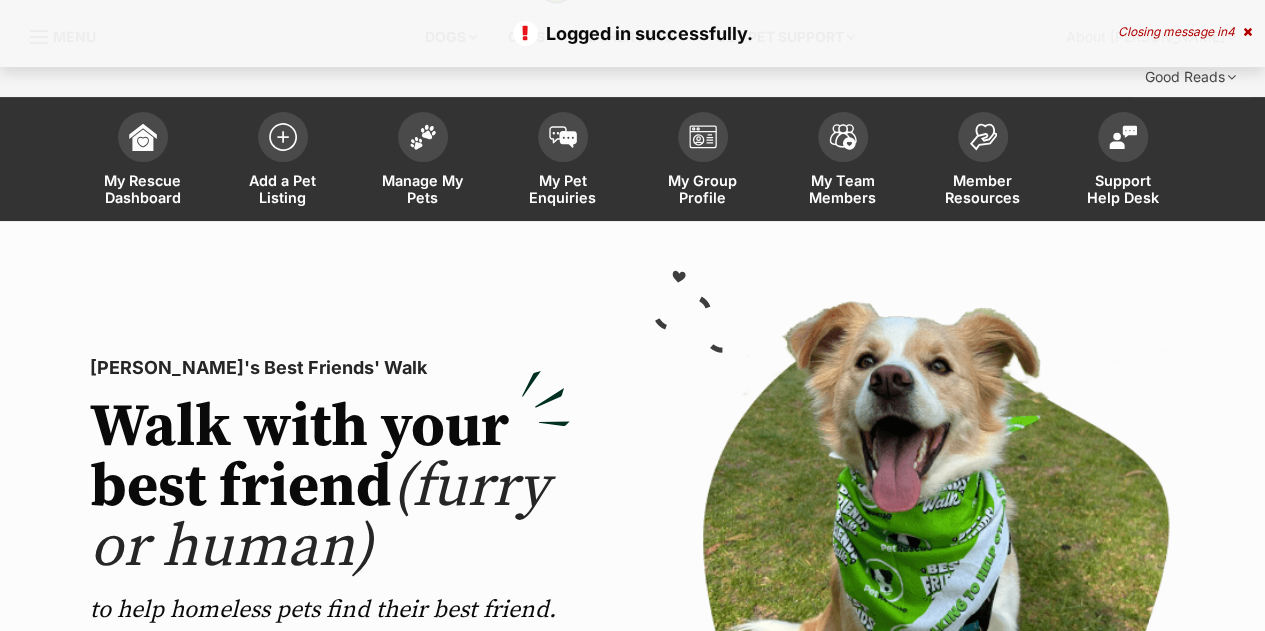 scroll, scrollTop: 0, scrollLeft: 0, axis: both 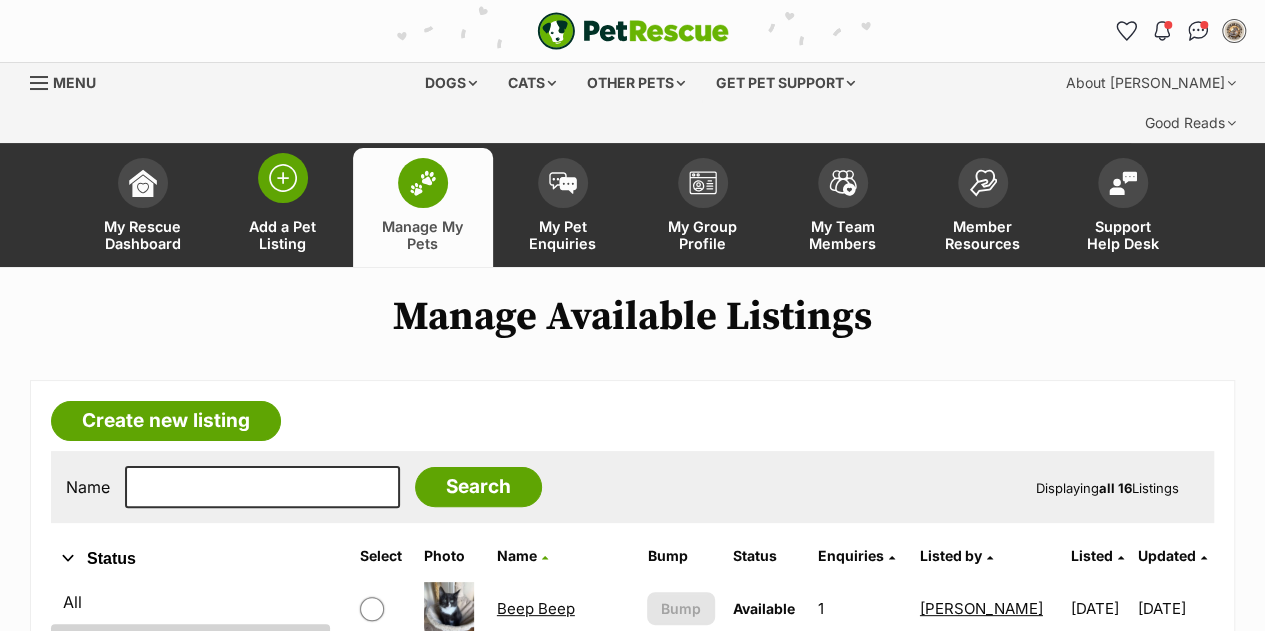 click at bounding box center [283, 178] 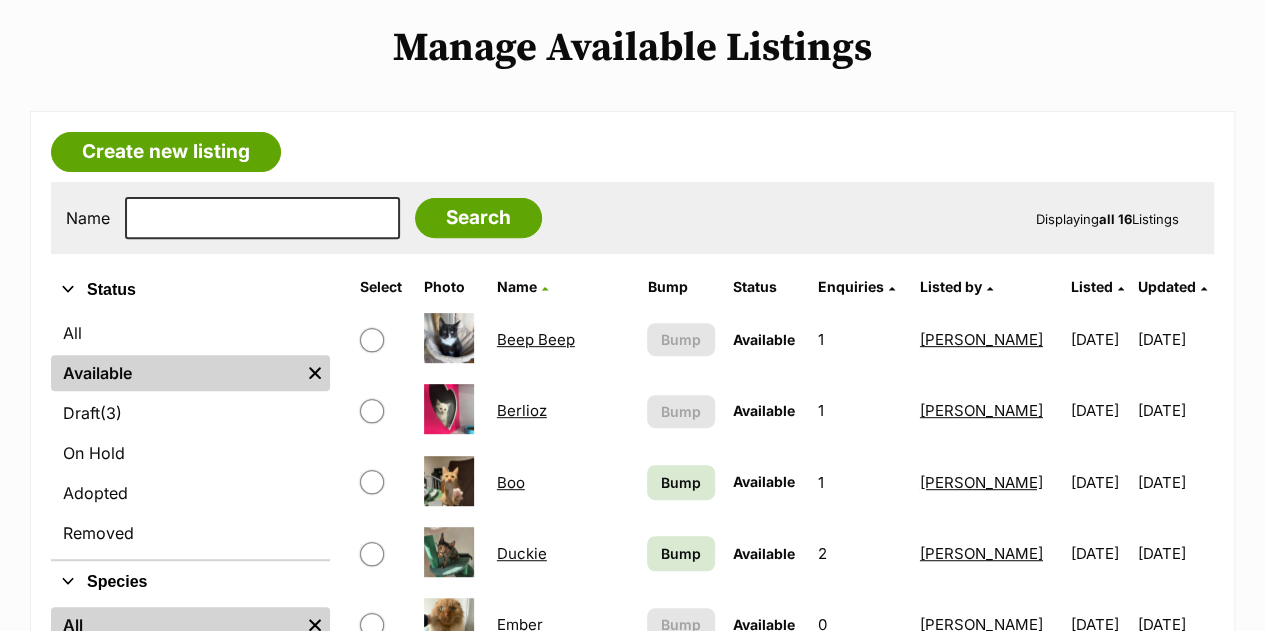 scroll, scrollTop: 286, scrollLeft: 0, axis: vertical 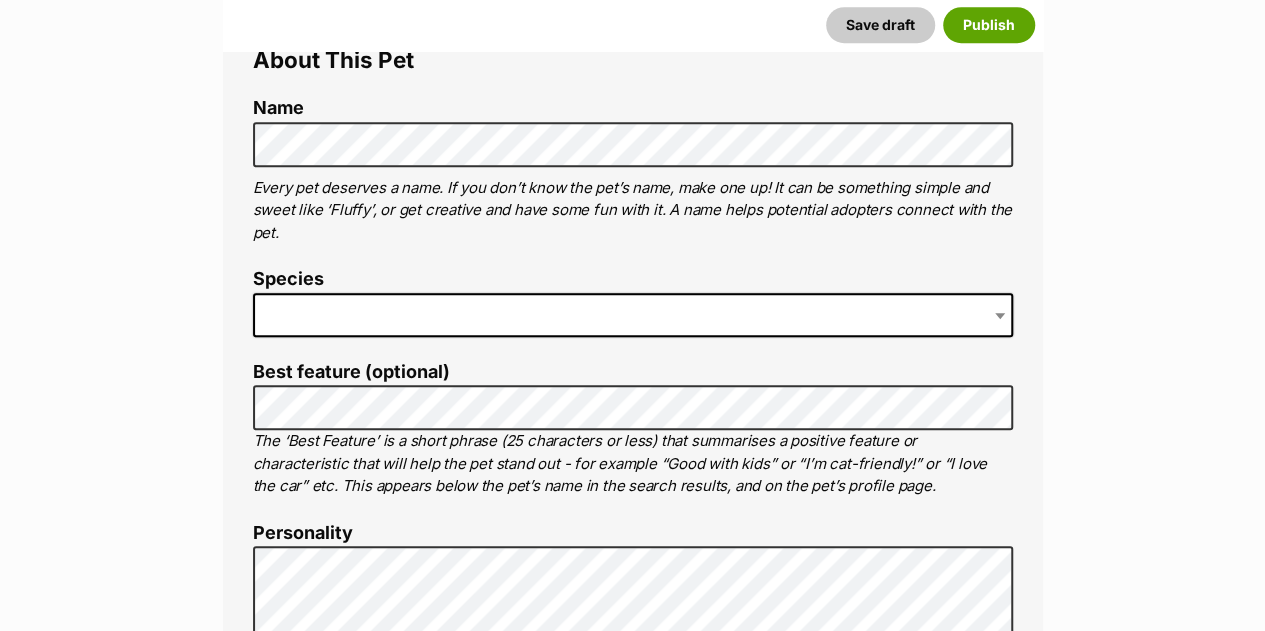 click at bounding box center (633, 315) 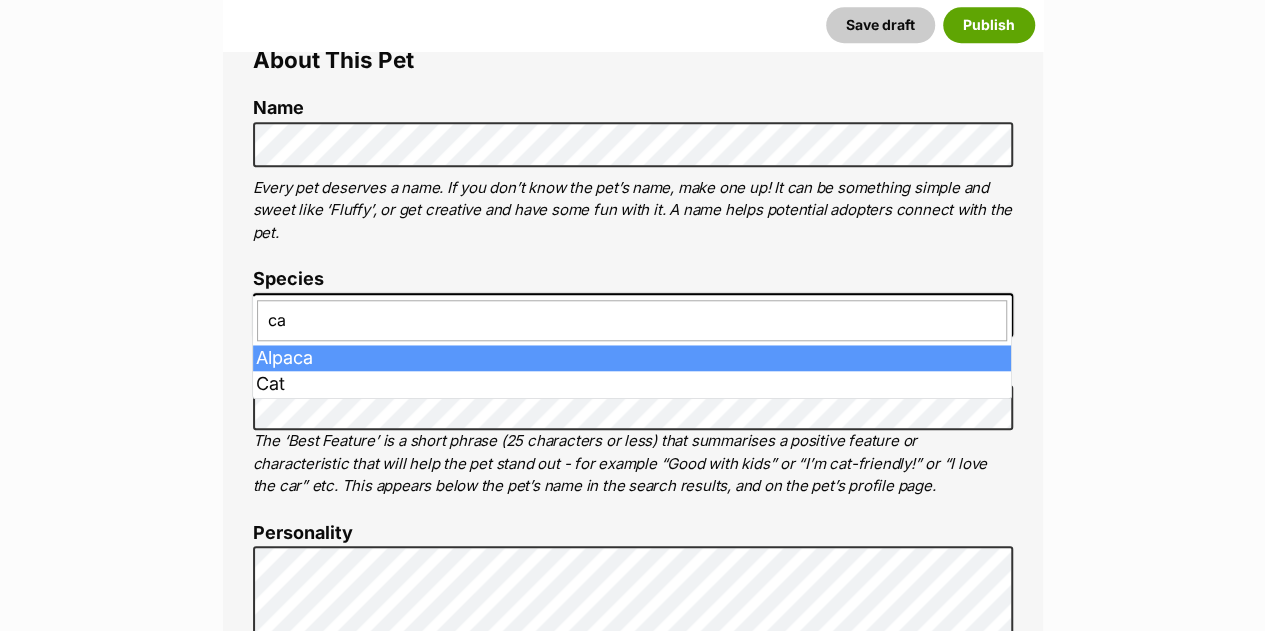 type on "cat" 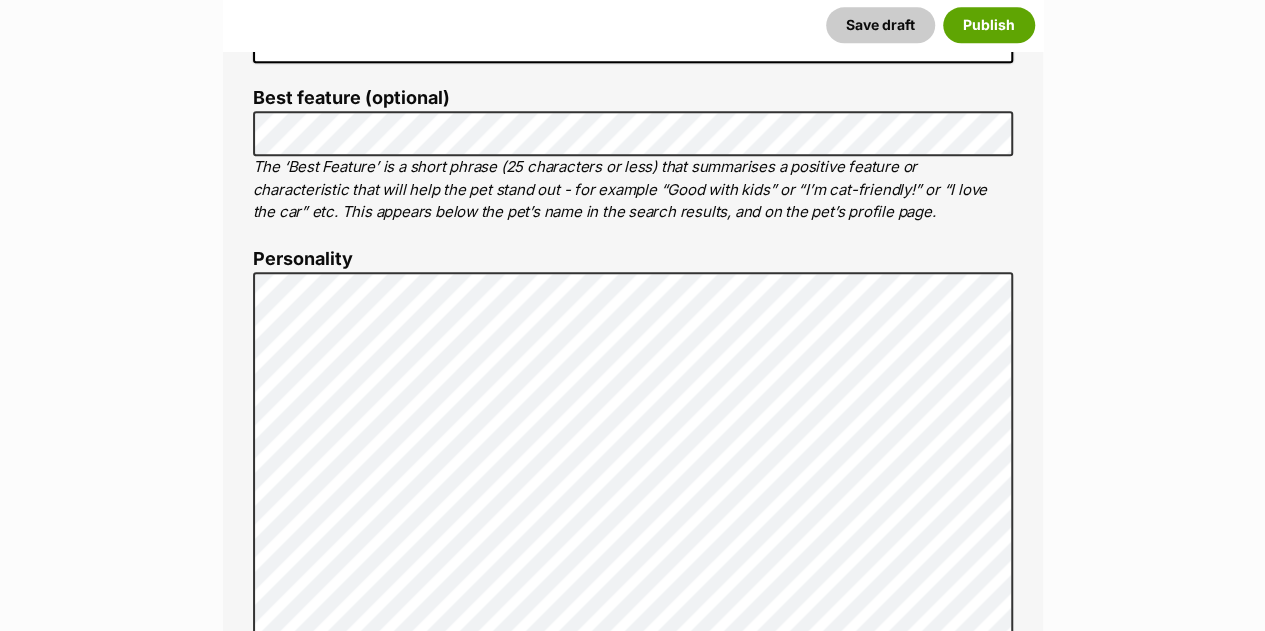 scroll, scrollTop: 1056, scrollLeft: 0, axis: vertical 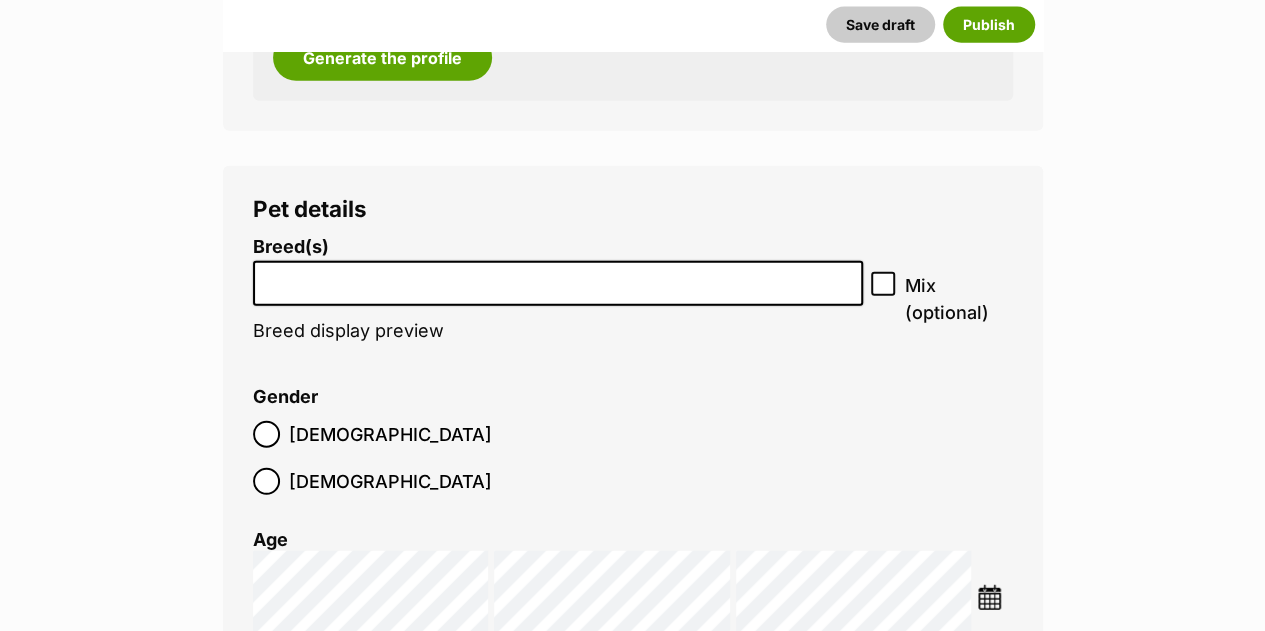 click at bounding box center (558, 278) 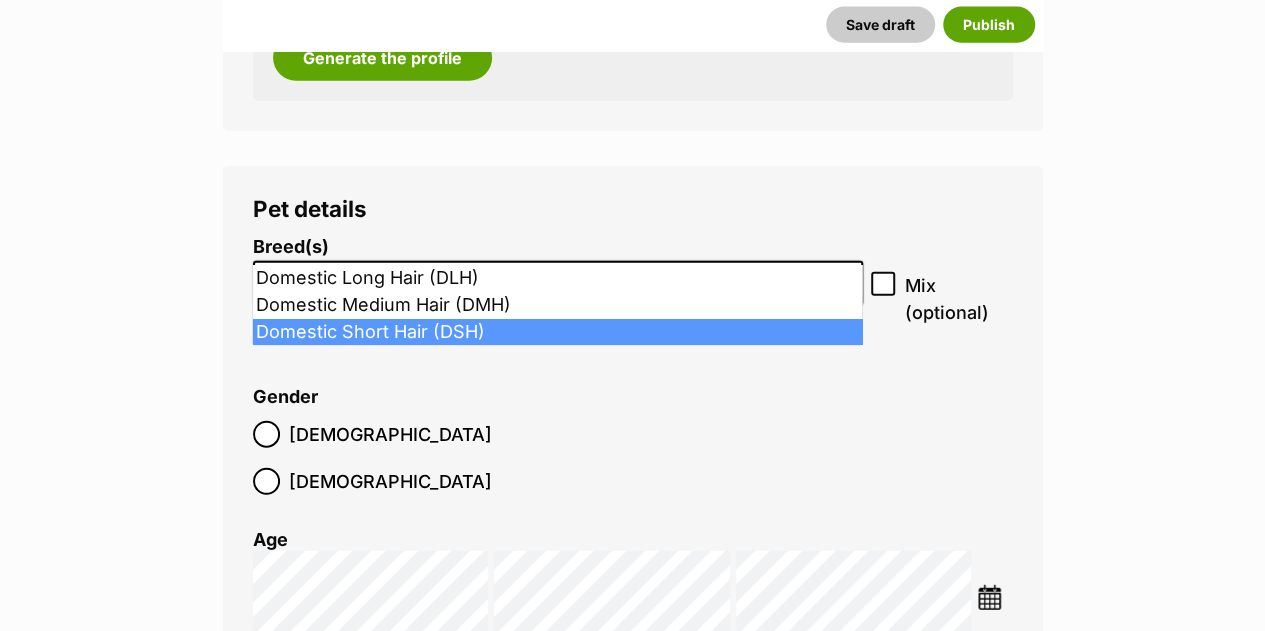 type on "dom" 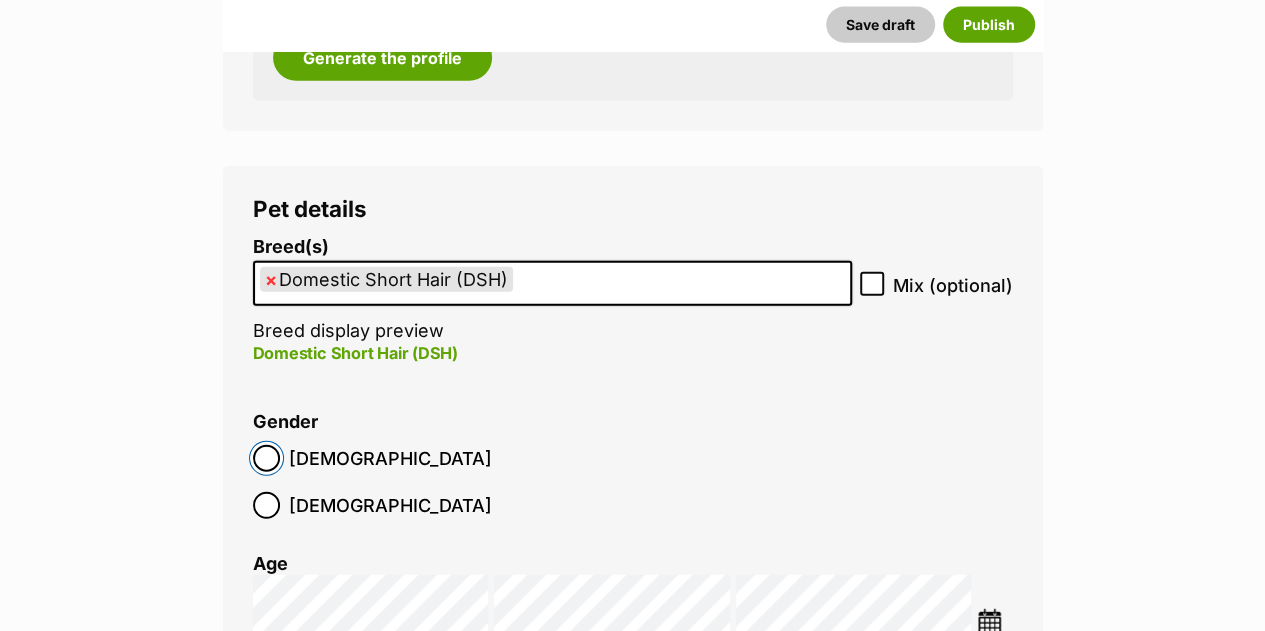scroll, scrollTop: 2432, scrollLeft: 0, axis: vertical 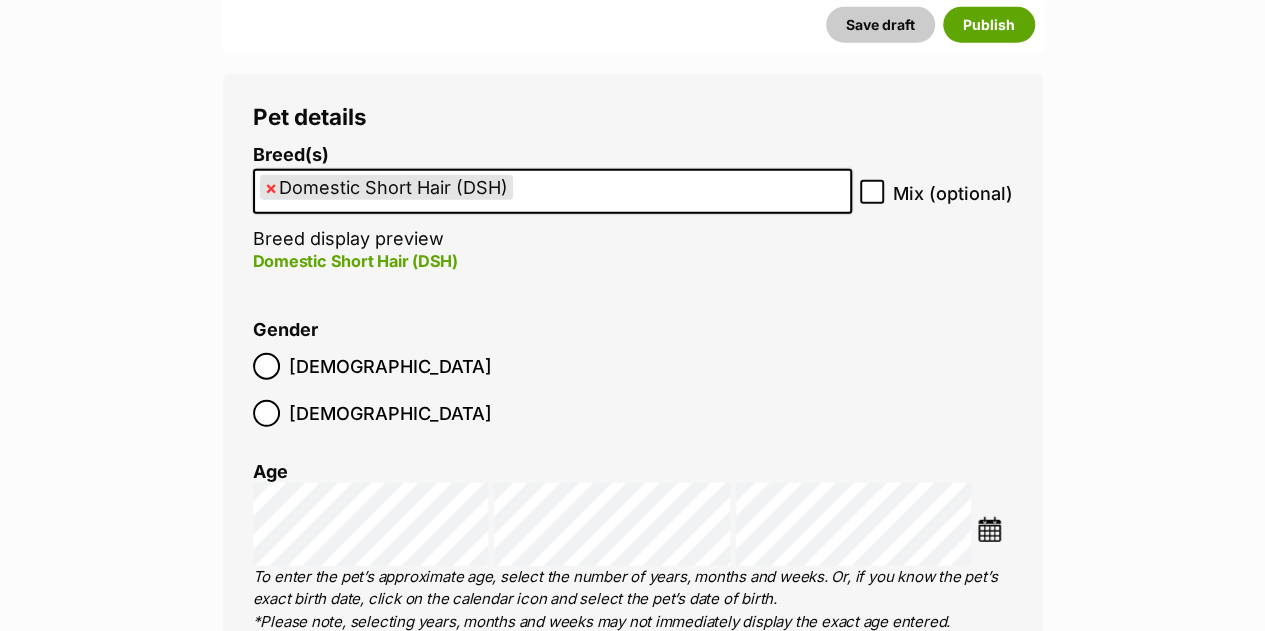 click at bounding box center [989, 529] 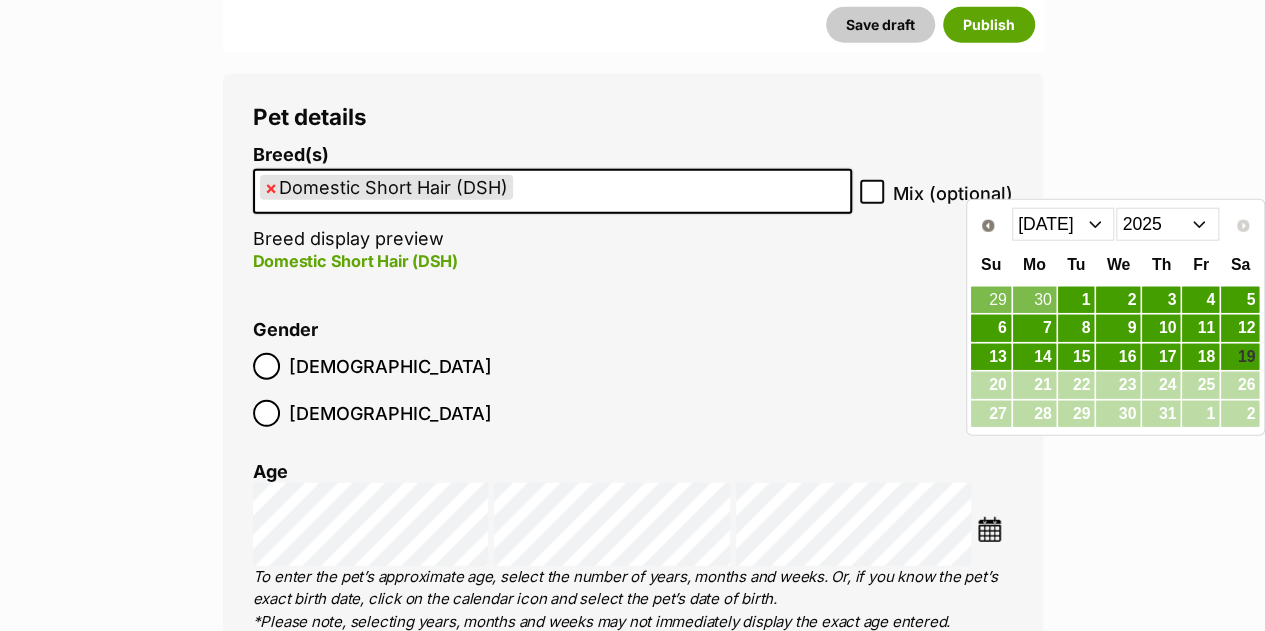 click on "New listing
Listing owner Choose an owner Benjamin
The owner of the pet listing is able to edit the listing and manage enquiries with potential adopters. Note:
Group Admins
are also able to edit this pet listing and manage all it's enquiries.
Any time this pet receives new enquiries or messages from potential adopters, we'll also send you an email notification. Members can opt out of receiving these emails via their
notification settings .
About This Pet Name
Henlo there, it looks like you might be using the pet name field to indicate that this pet is now on hold - we recommend updating the status to on hold from the listing page instead!
Every pet deserves a name. If you don’t know the pet’s name, make one up! It can be something simple and sweet like ‘Fluffy’, or get creative and have some fun with it. A name helps potential adopters connect with the pet.
Species Cat
Best feature (optional)
Personality 8000  characters remaining
Beta" at bounding box center [632, 1813] 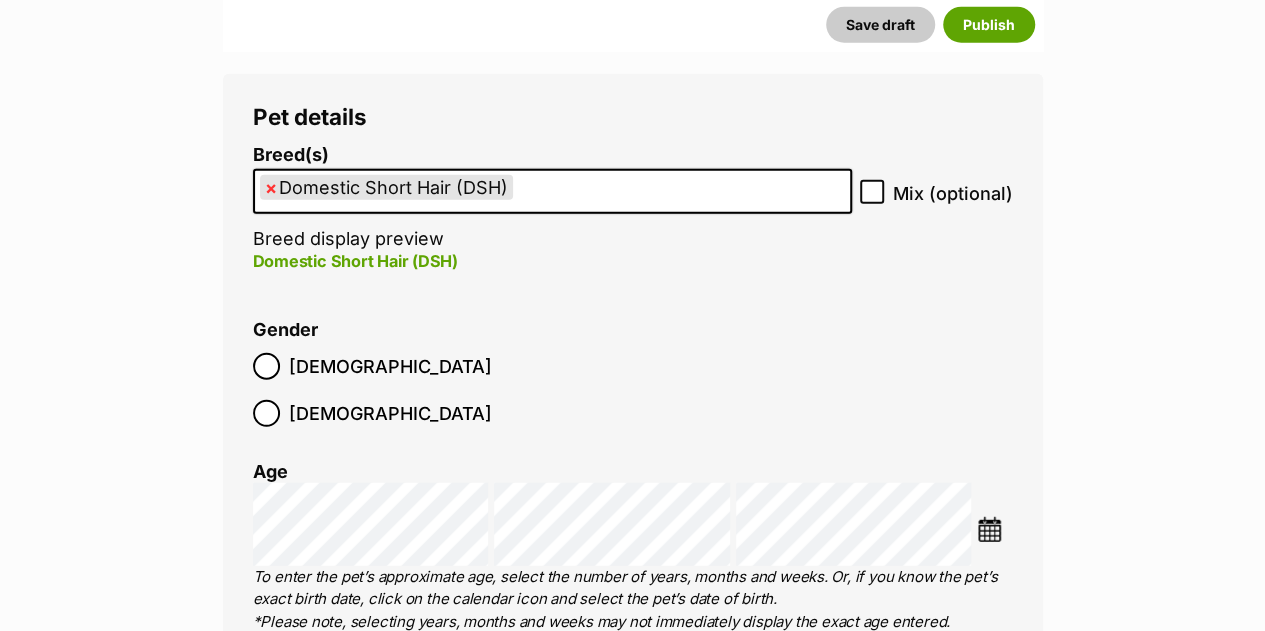 click at bounding box center (989, 529) 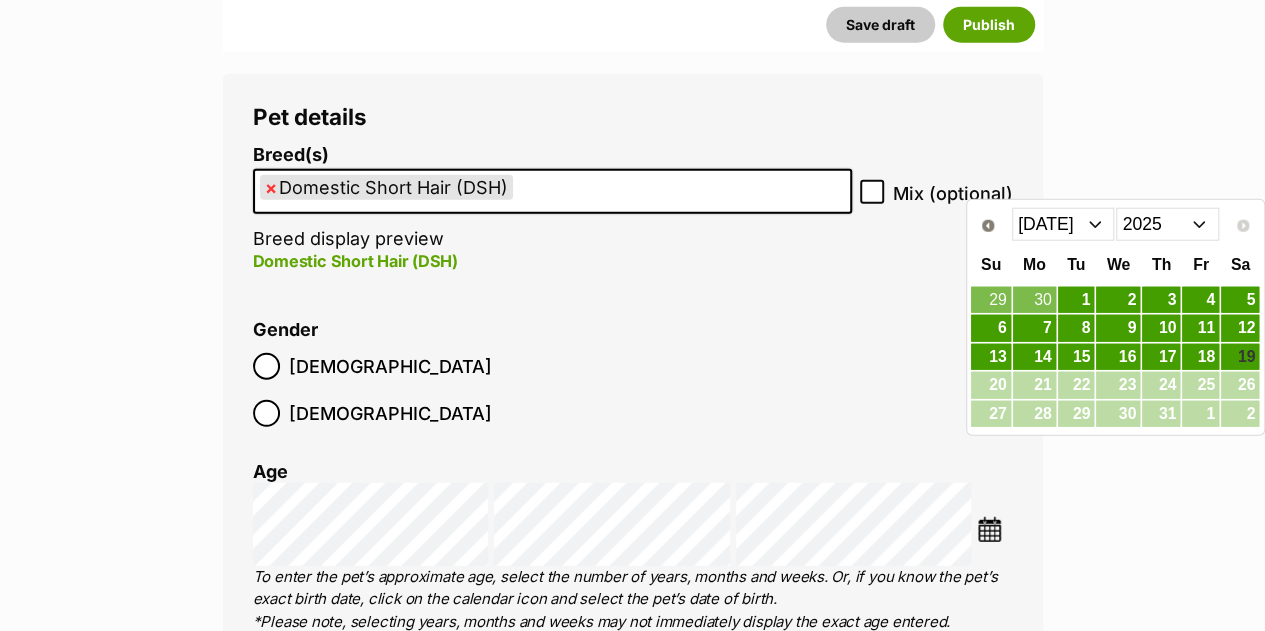 click on "Jan Feb Mar Apr May Jun Jul" at bounding box center (1063, 224) 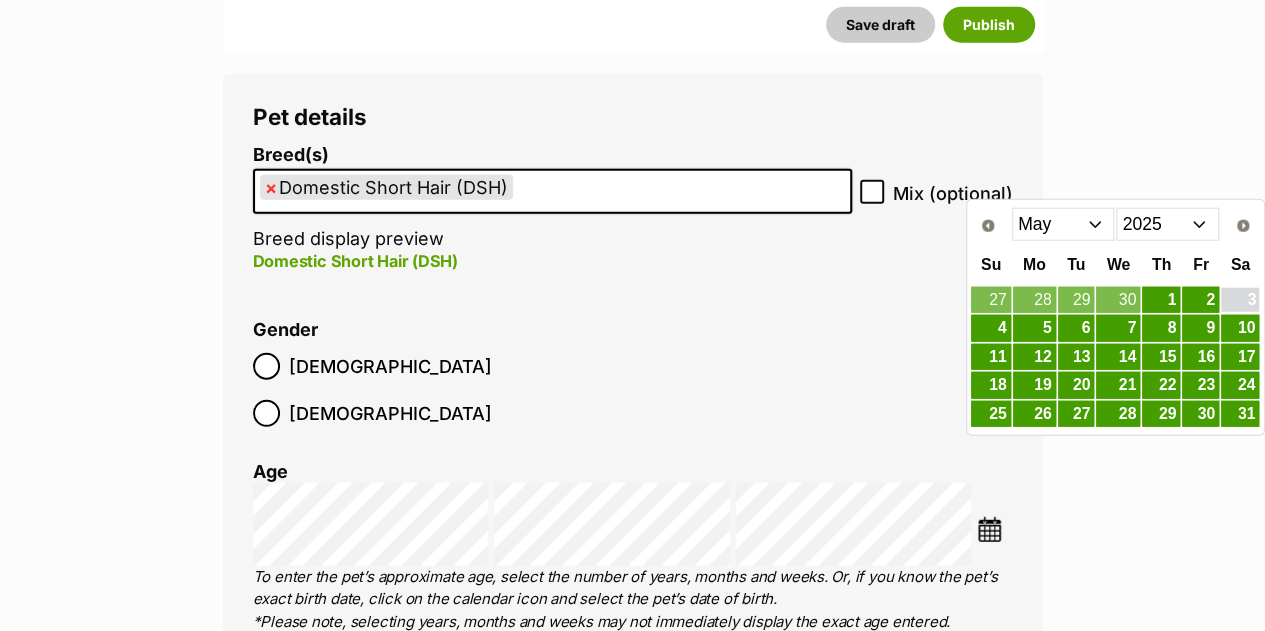 click on "3" at bounding box center (1240, 300) 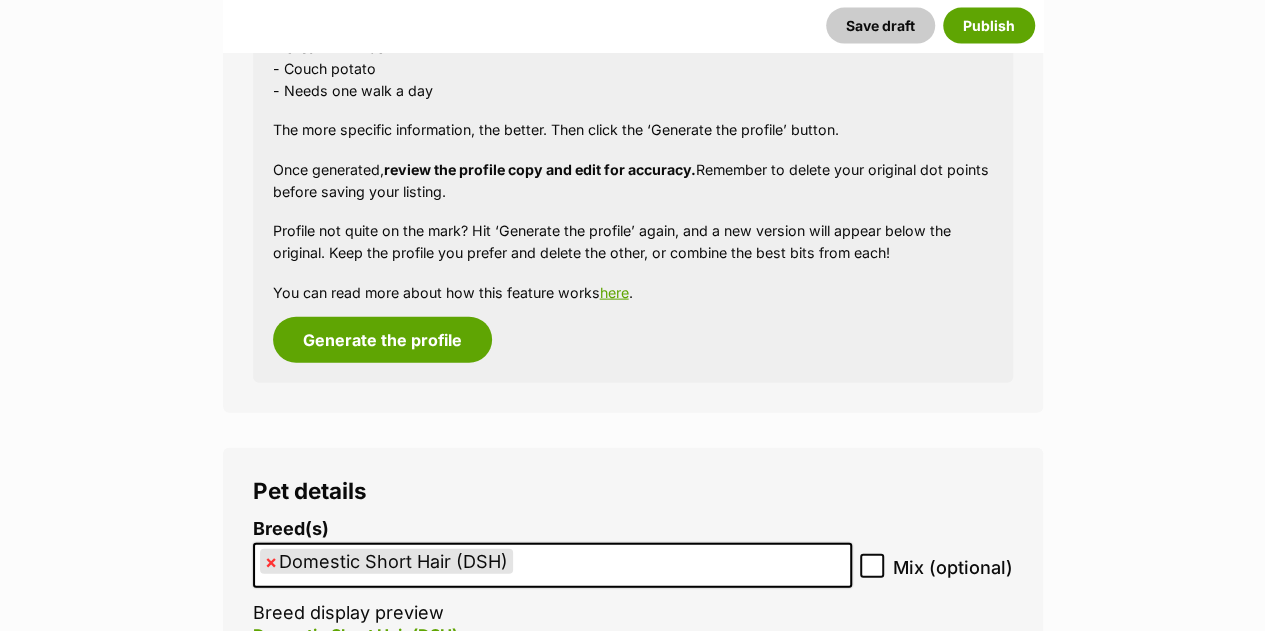 scroll, scrollTop: 2056, scrollLeft: 0, axis: vertical 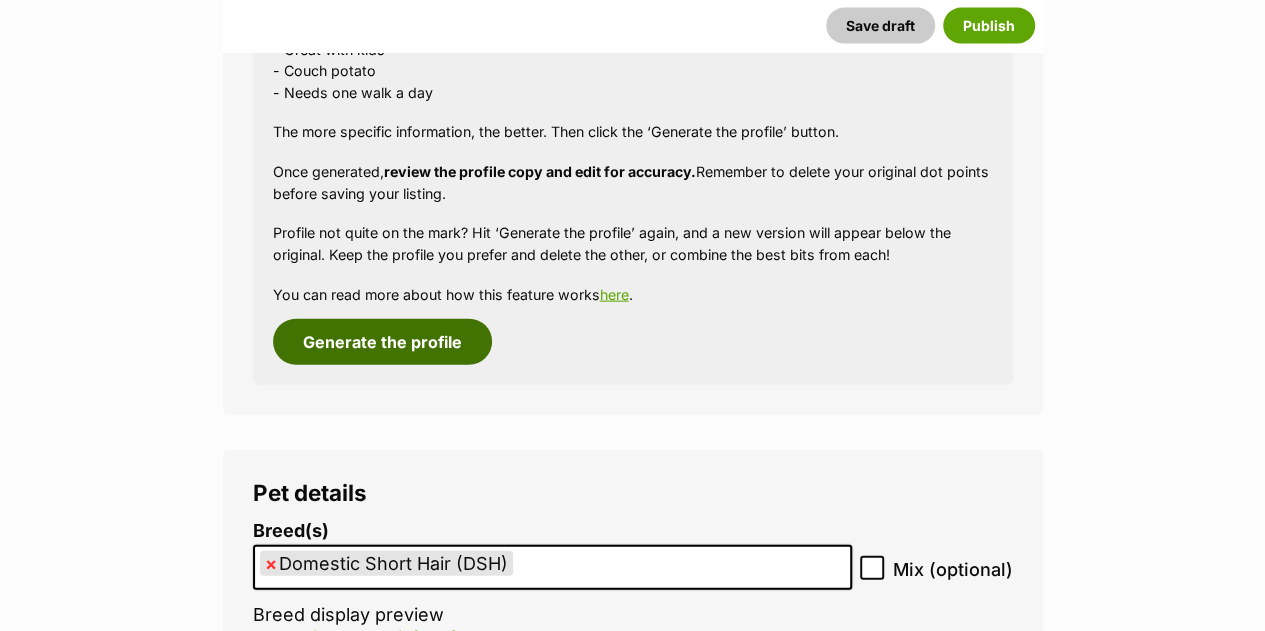 click on "Generate the profile" at bounding box center [382, 342] 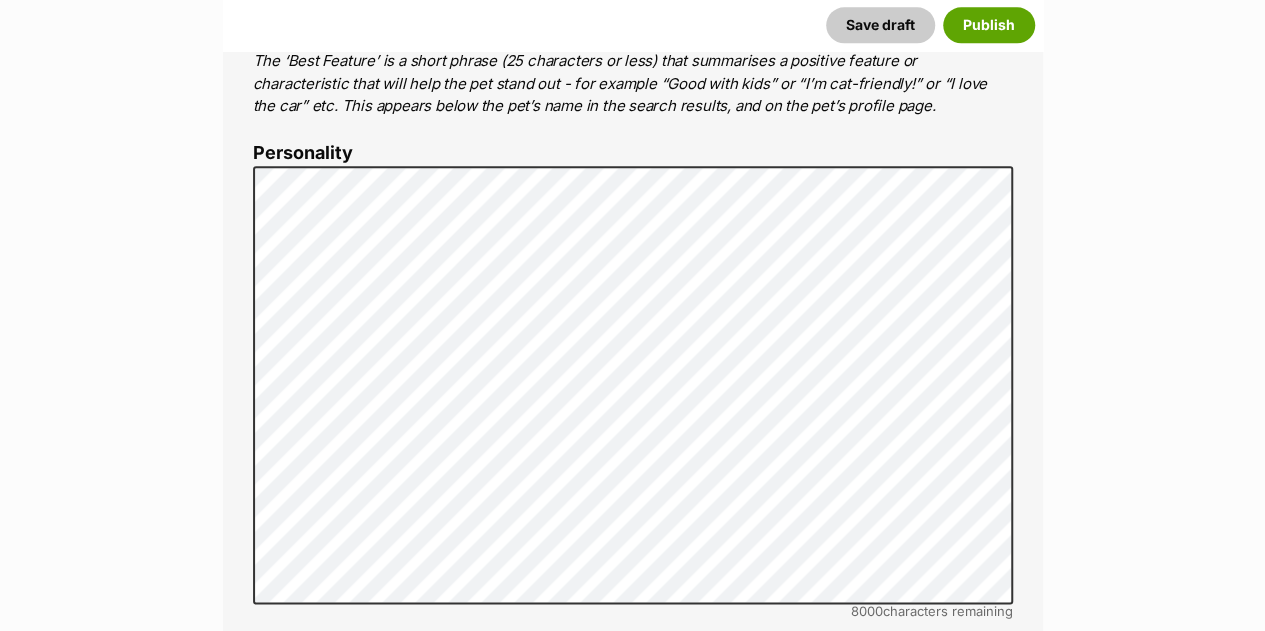 scroll, scrollTop: 1156, scrollLeft: 0, axis: vertical 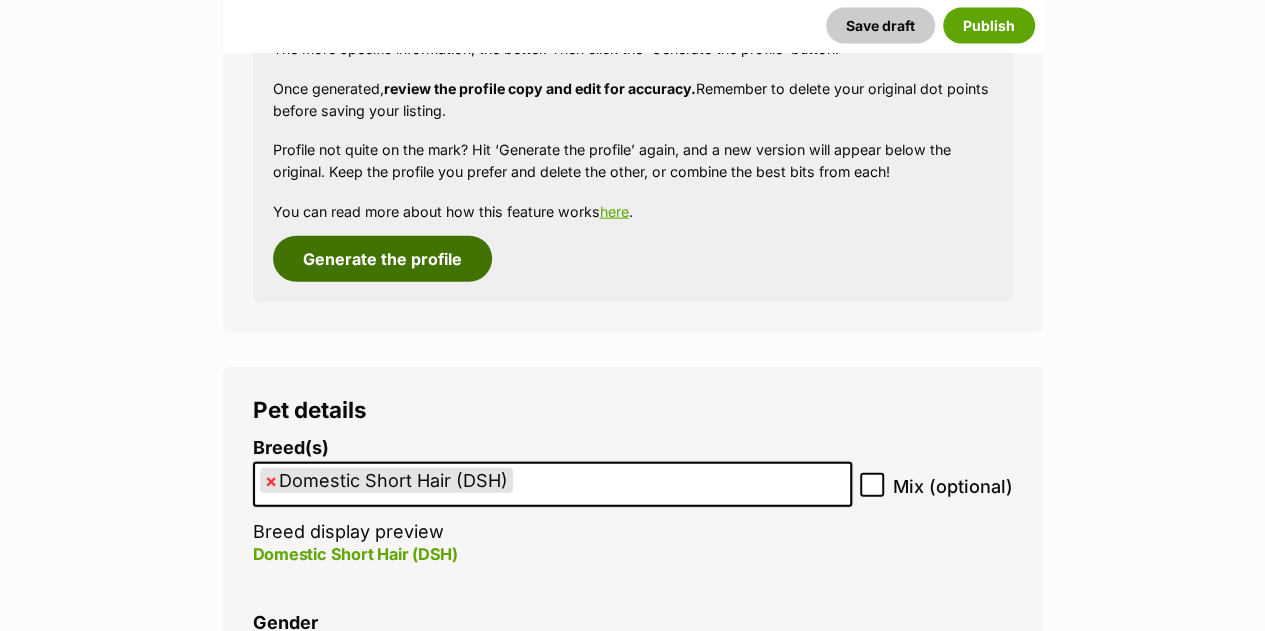 click on "Generate the profile" at bounding box center [382, 259] 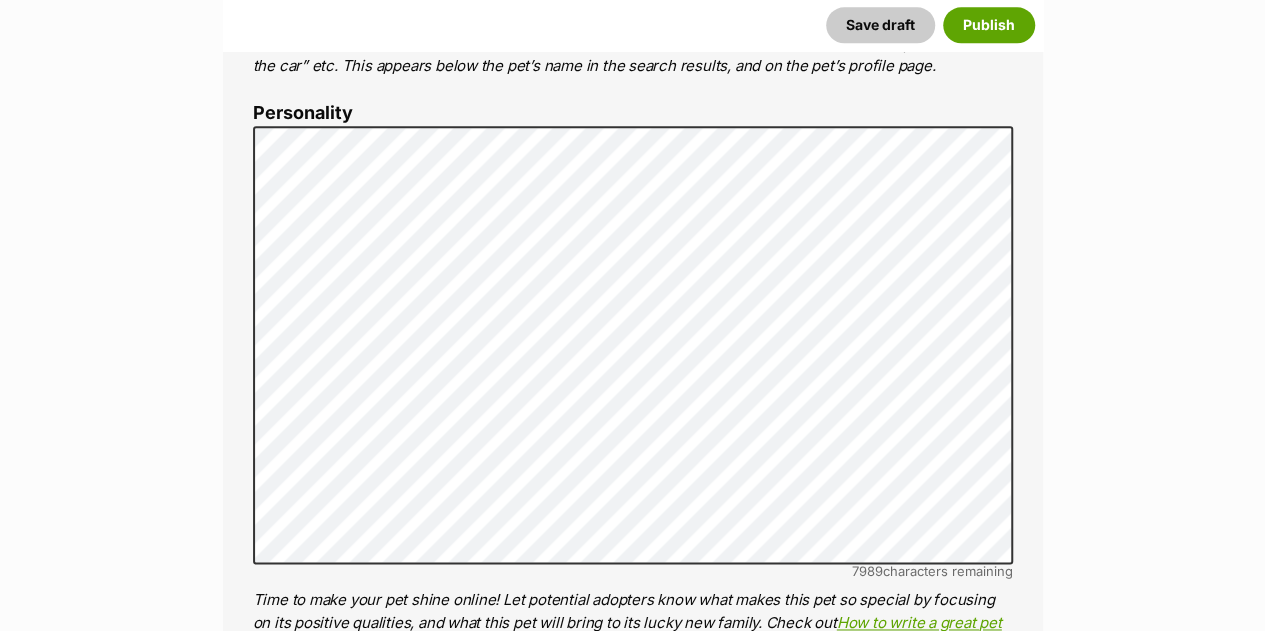 scroll, scrollTop: 1189, scrollLeft: 0, axis: vertical 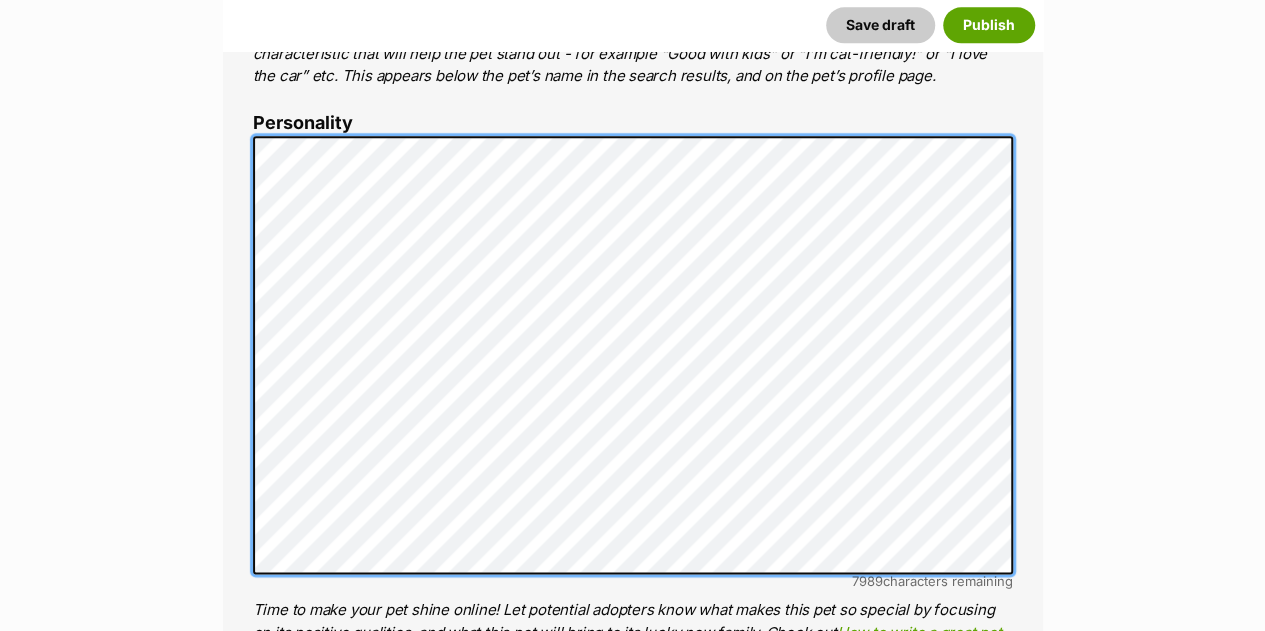 click on "About This Pet Name
Henlo there, it looks like you might be using the pet name field to indicate that this pet is now on hold - we recommend updating the status to on hold from the listing page instead!
Every pet deserves a name. If you don’t know the pet’s name, make one up! It can be something simple and sweet like ‘Fluffy’, or get creative and have some fun with it. A name helps potential adopters connect with the pet.
Species Cat
Best feature (optional)
The ‘Best Feature’ is a short phrase (25 characters or less) that summarises a positive feature or characteristic that will help the pet stand out - for example “Good with kids” or “I’m cat-friendly!” or “I love the car” etc. This appears below the pet’s name in the search results, and on the pet’s profile page.
Personality 7989  characters remaining
How to write a great pet profile  for more tips and our  Pet Listing Rules  for more info.
Generate a profile using AI
Beta
." at bounding box center (633, 444) 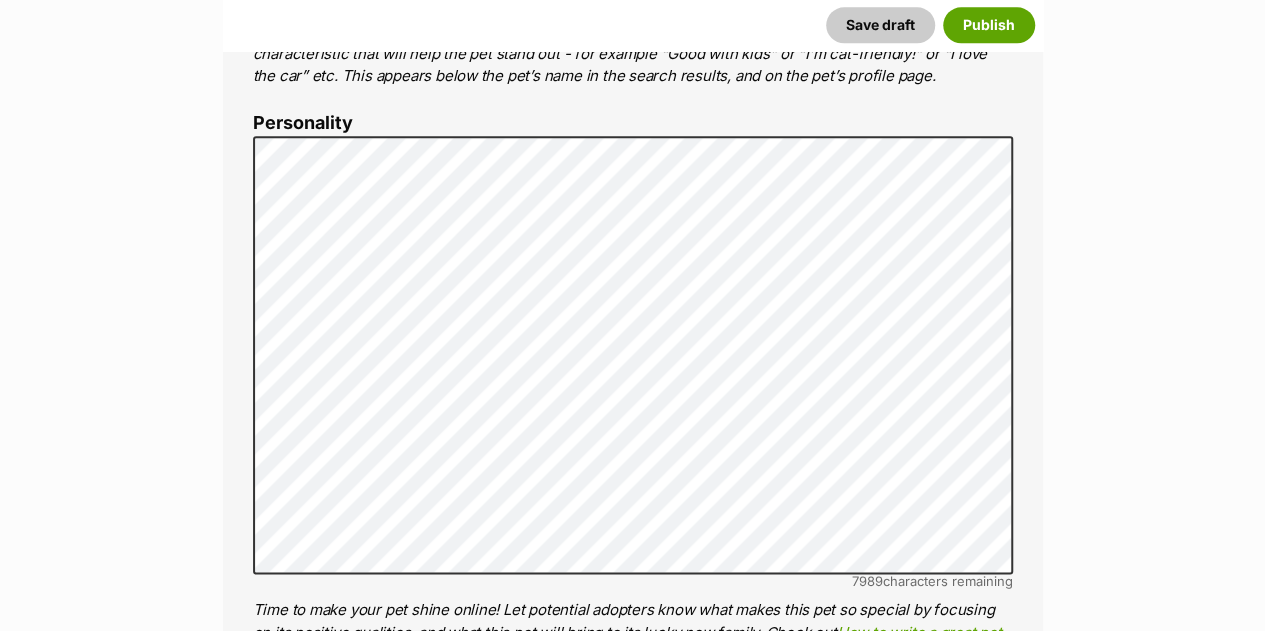 click on "New listing
Listing owner Choose an owner Benjamin
The owner of the pet listing is able to edit the listing and manage enquiries with potential adopters. Note:
Group Admins
are also able to edit this pet listing and manage all it's enquiries.
Any time this pet receives new enquiries or messages from potential adopters, we'll also send you an email notification. Members can opt out of receiving these emails via their
notification settings .
About This Pet Name
Henlo there, it looks like you might be using the pet name field to indicate that this pet is now on hold - we recommend updating the status to on hold from the listing page instead!
Every pet deserves a name. If you don’t know the pet’s name, make one up! It can be something simple and sweet like ‘Fluffy’, or get creative and have some fun with it. A name helps potential adopters connect with the pet.
Species Cat
Best feature (optional)
Personality 7989  characters remaining
Beta" at bounding box center (632, 3056) 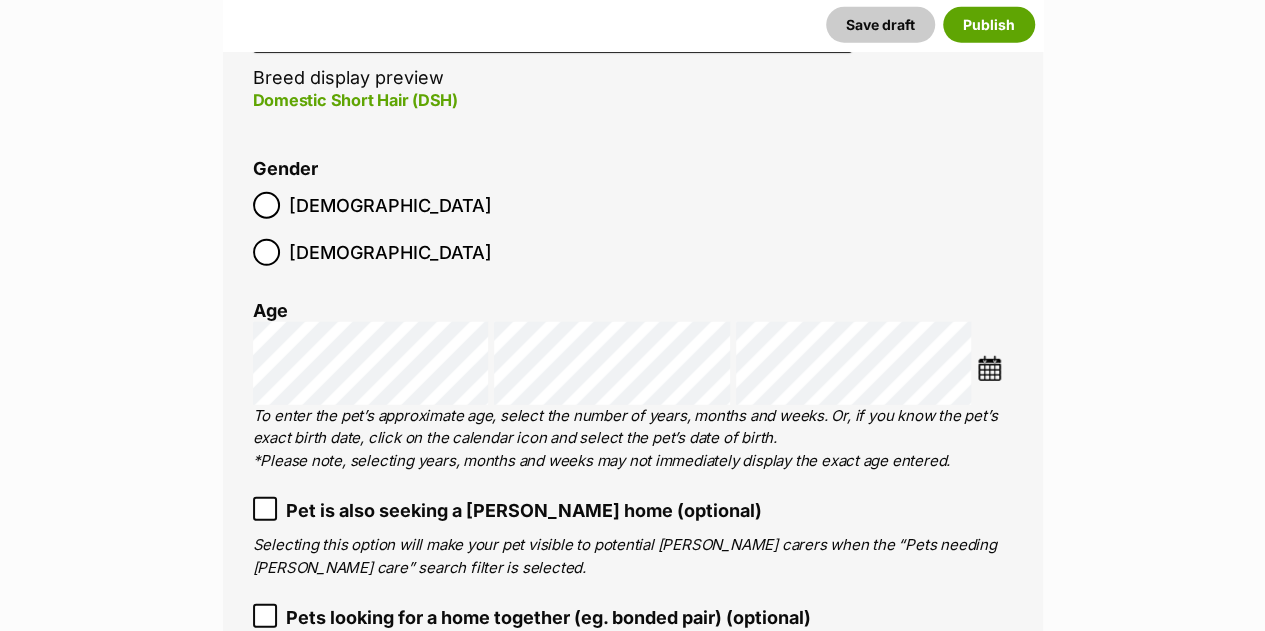 scroll, scrollTop: 2725, scrollLeft: 0, axis: vertical 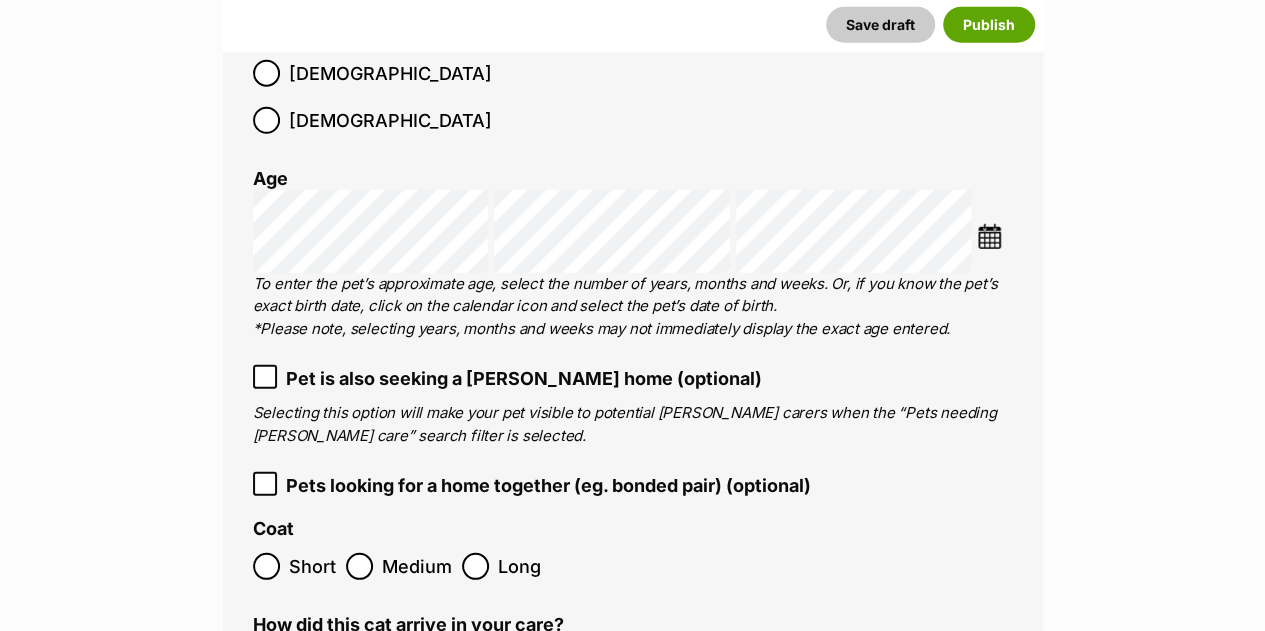 click on "Short" at bounding box center [312, 566] 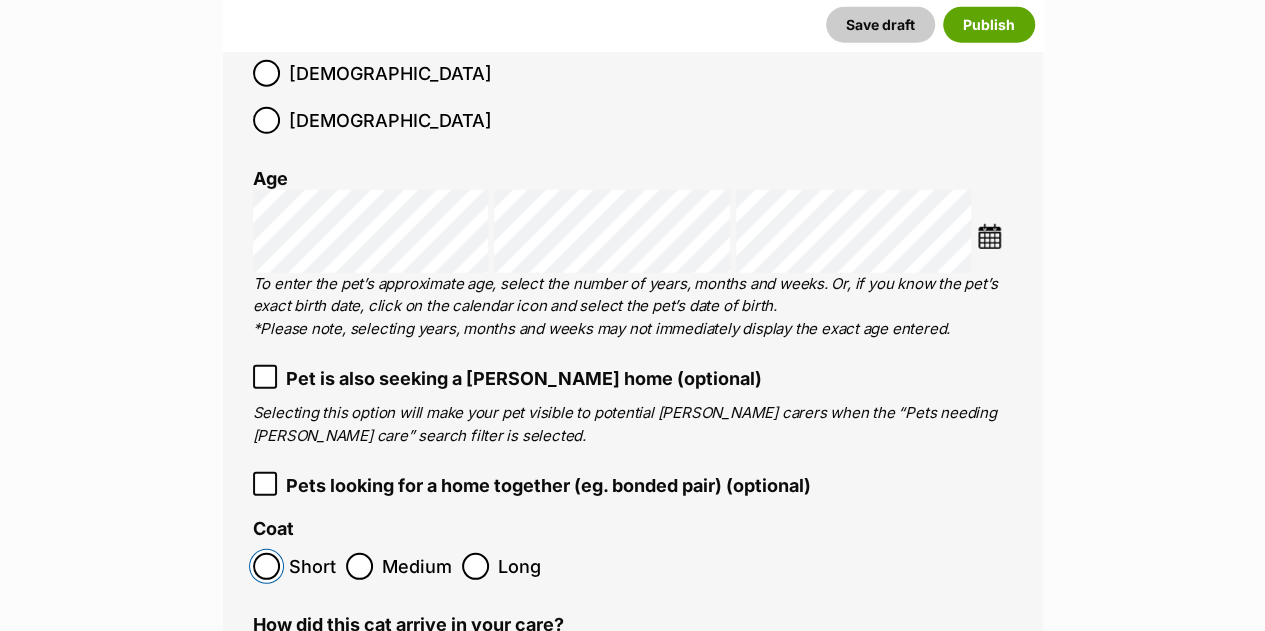 scroll, scrollTop: 2892, scrollLeft: 0, axis: vertical 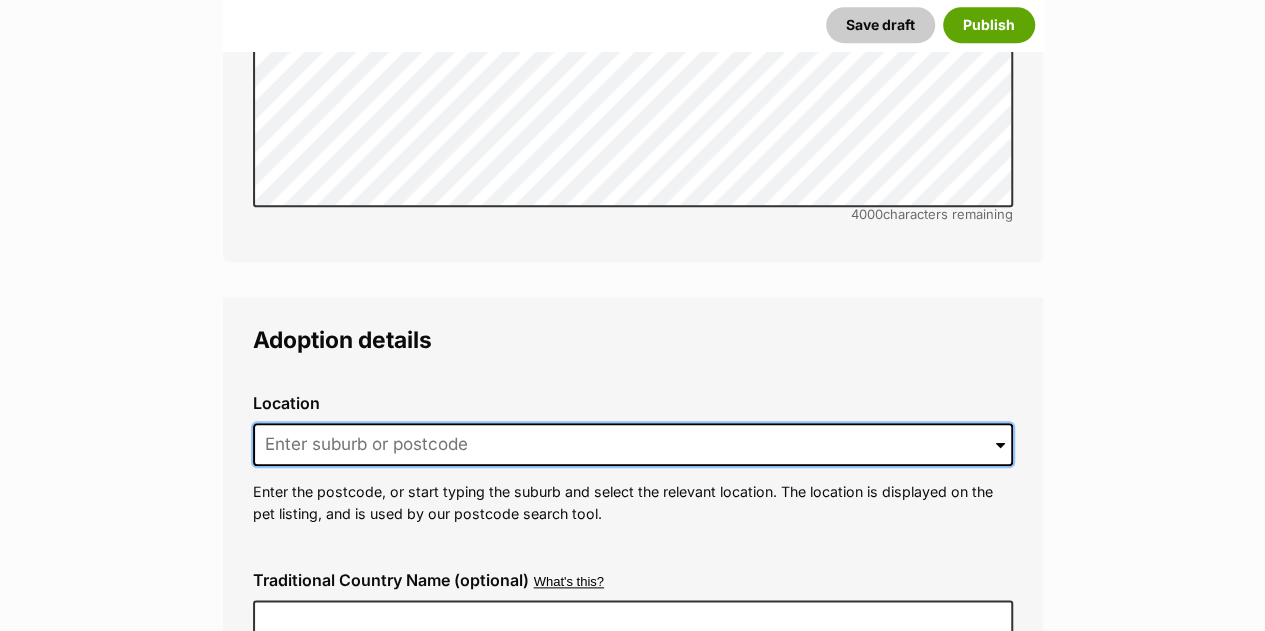 click at bounding box center [633, 445] 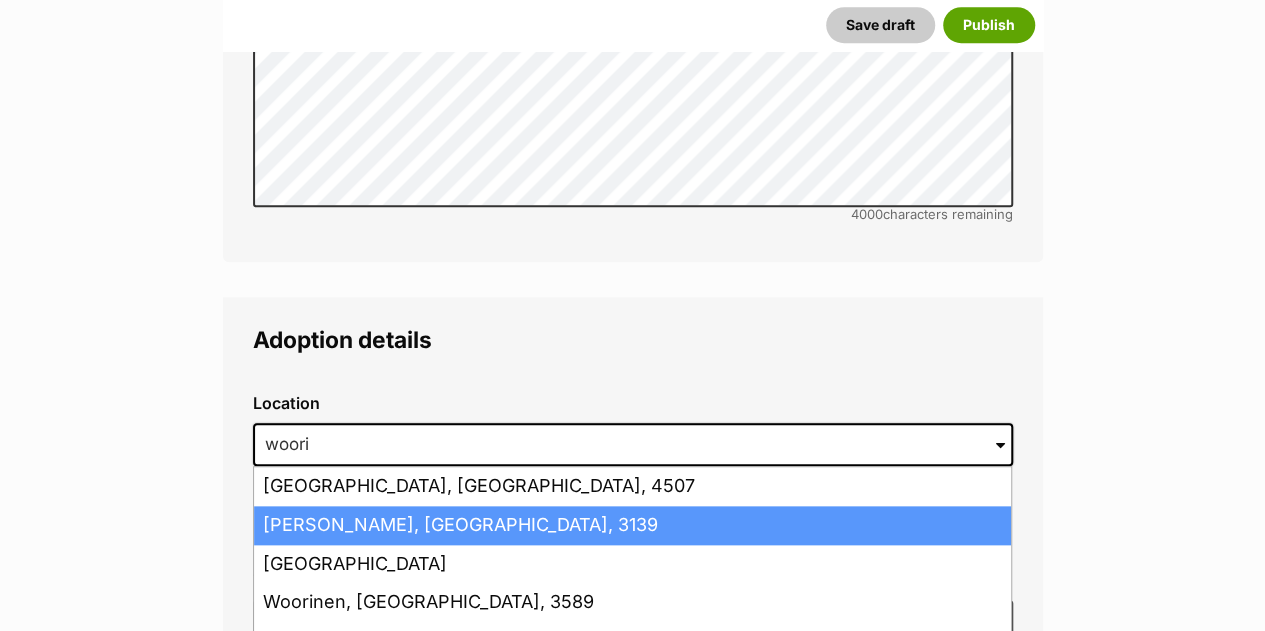 click on "Woori Yallock, Victoria, 3139" at bounding box center (632, 525) 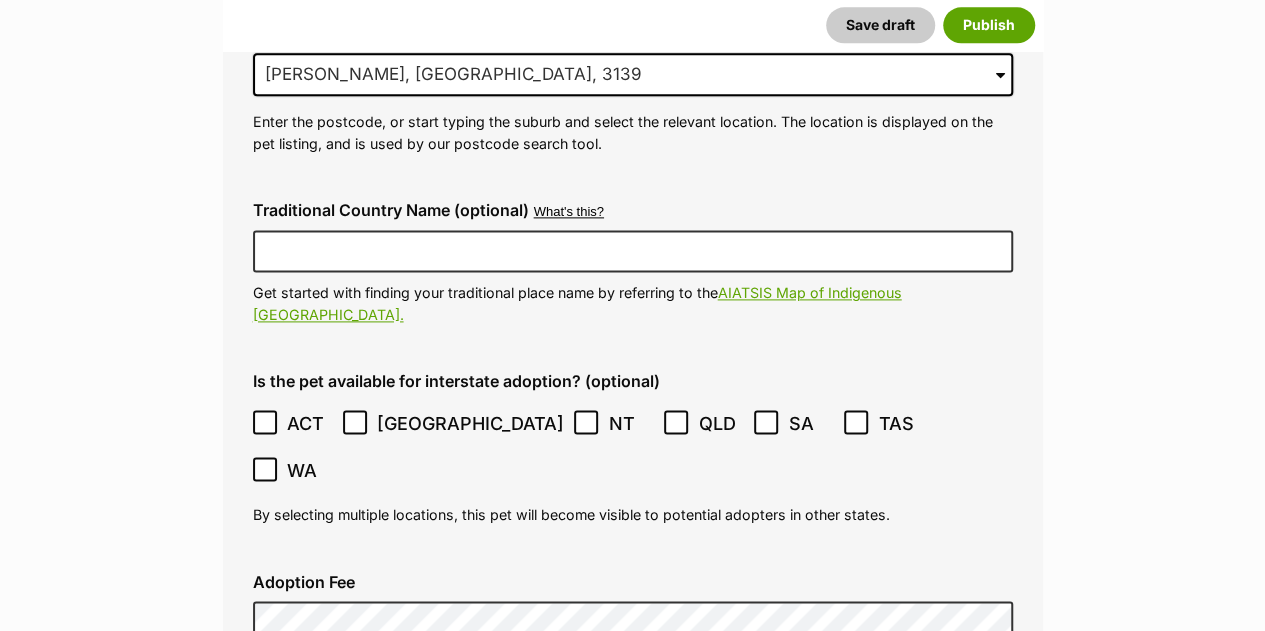 scroll, scrollTop: 5017, scrollLeft: 0, axis: vertical 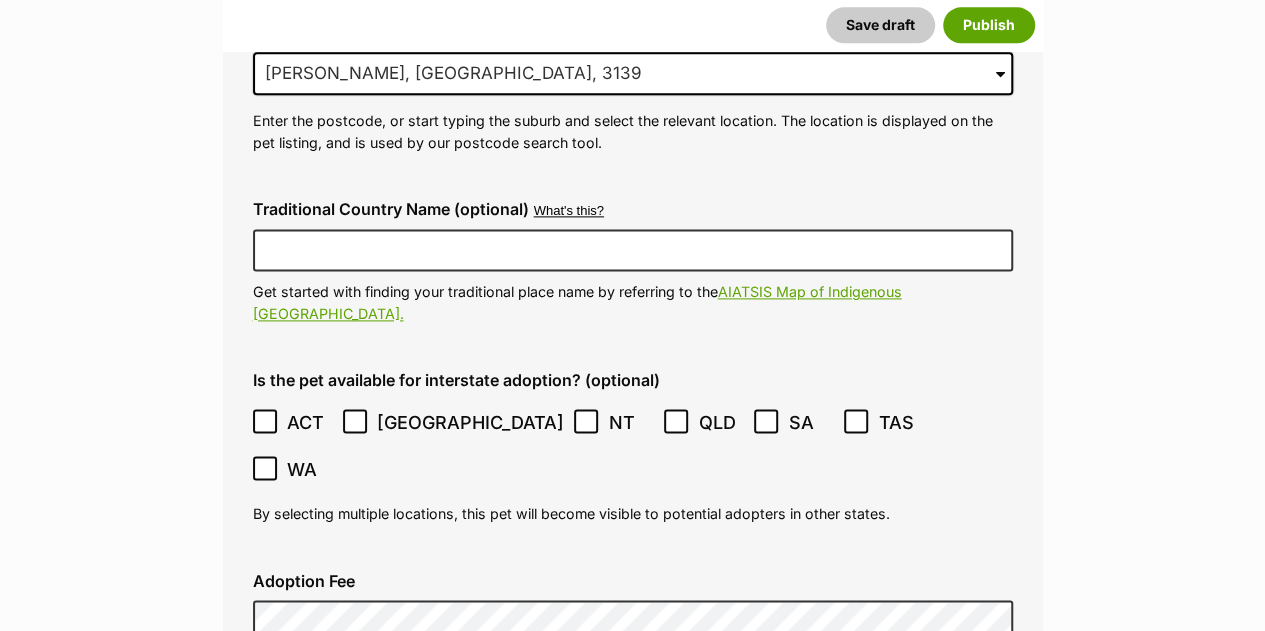 click on "This is an indoor-only cat (optional)" at bounding box center [420, 702] 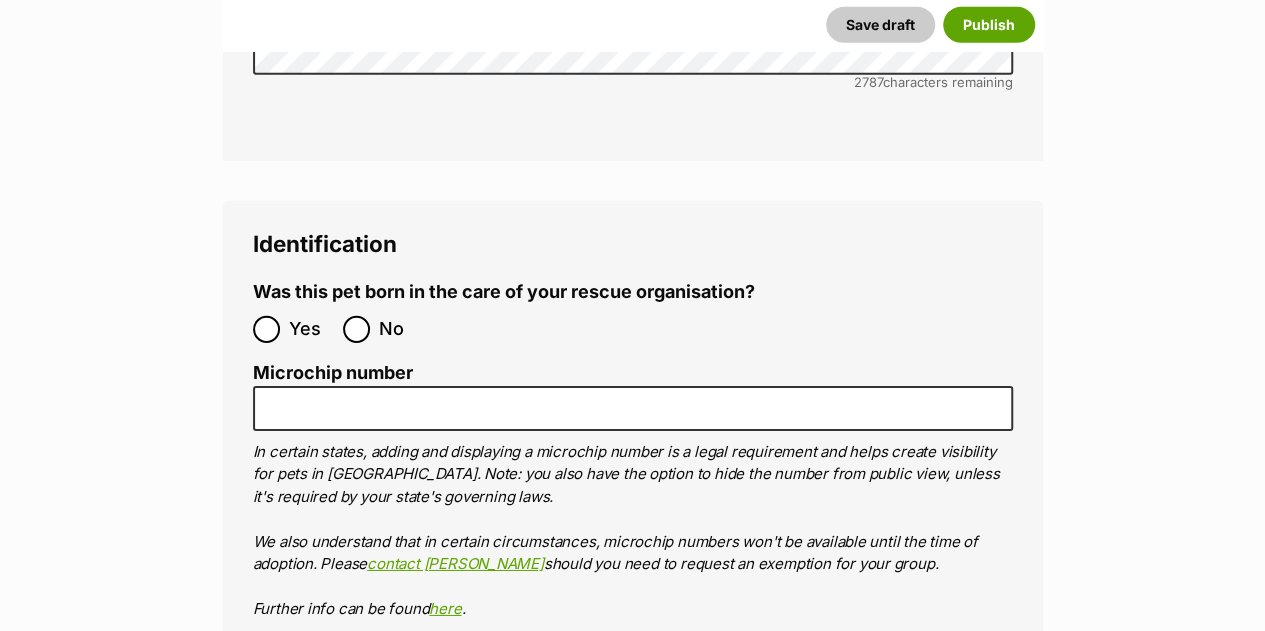 scroll, scrollTop: 6783, scrollLeft: 0, axis: vertical 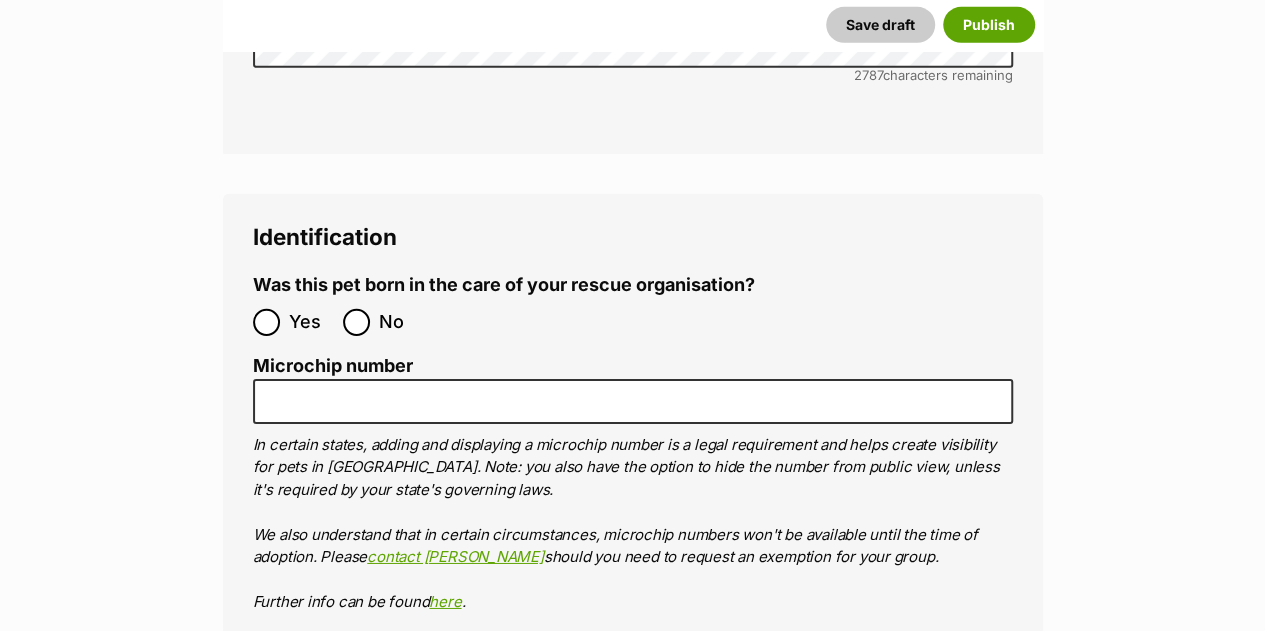 click on "No" at bounding box center [383, 322] 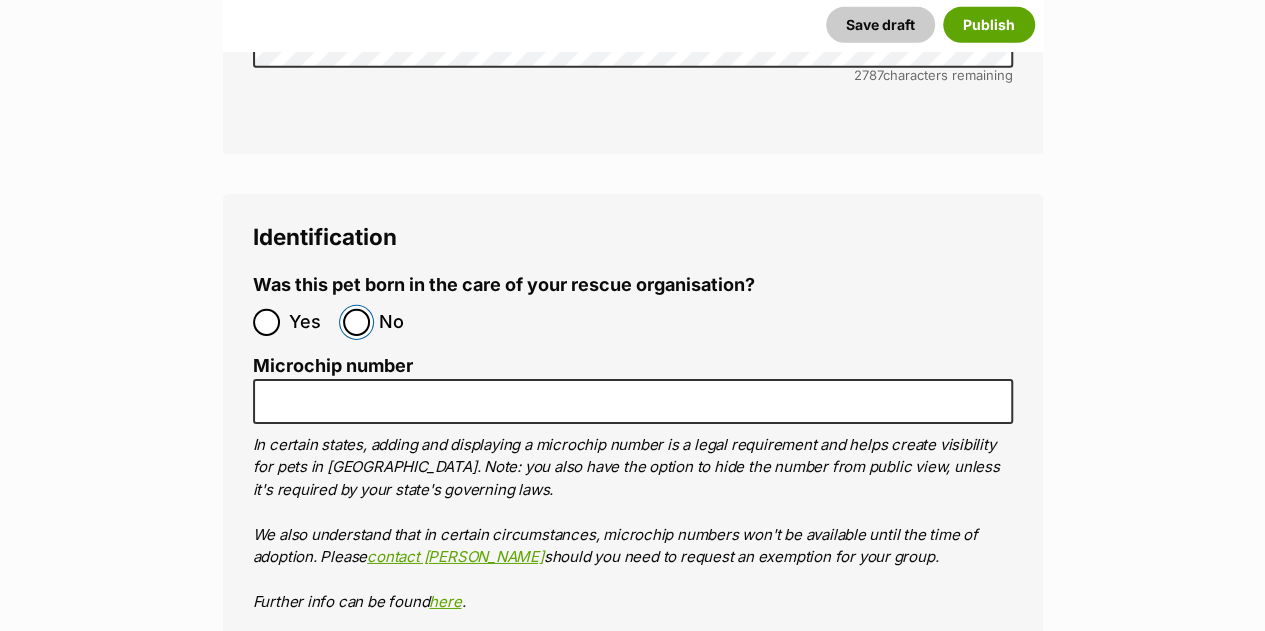 click on "No" at bounding box center (356, 322) 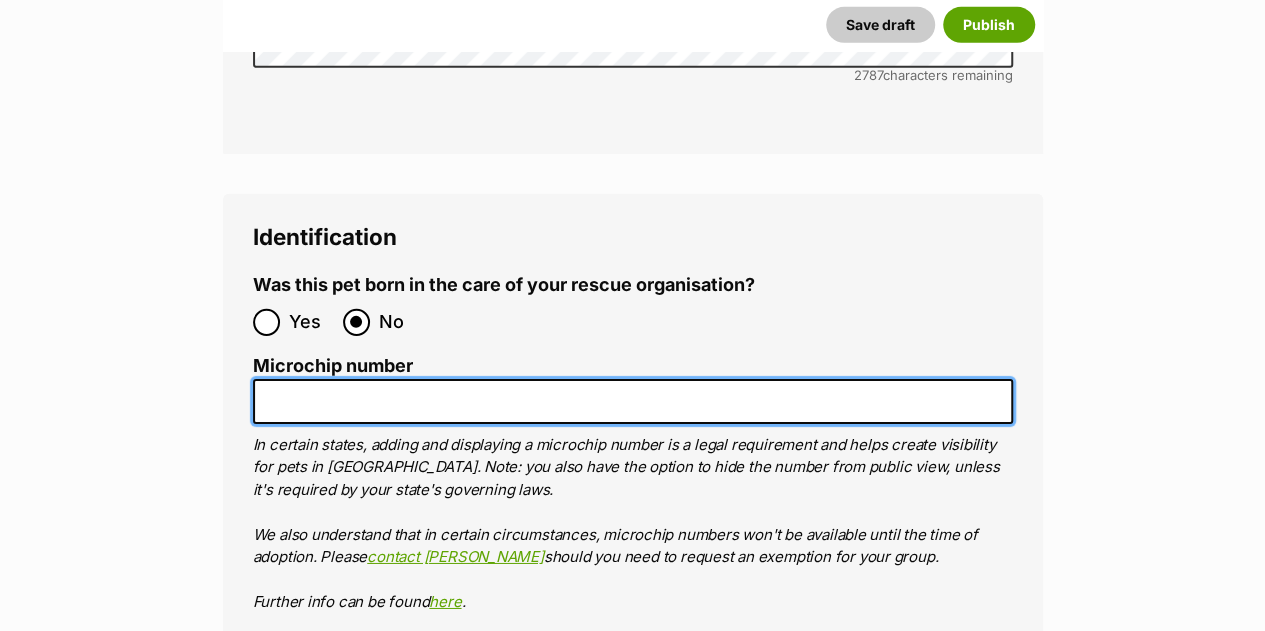 click on "Microchip number" at bounding box center (633, 401) 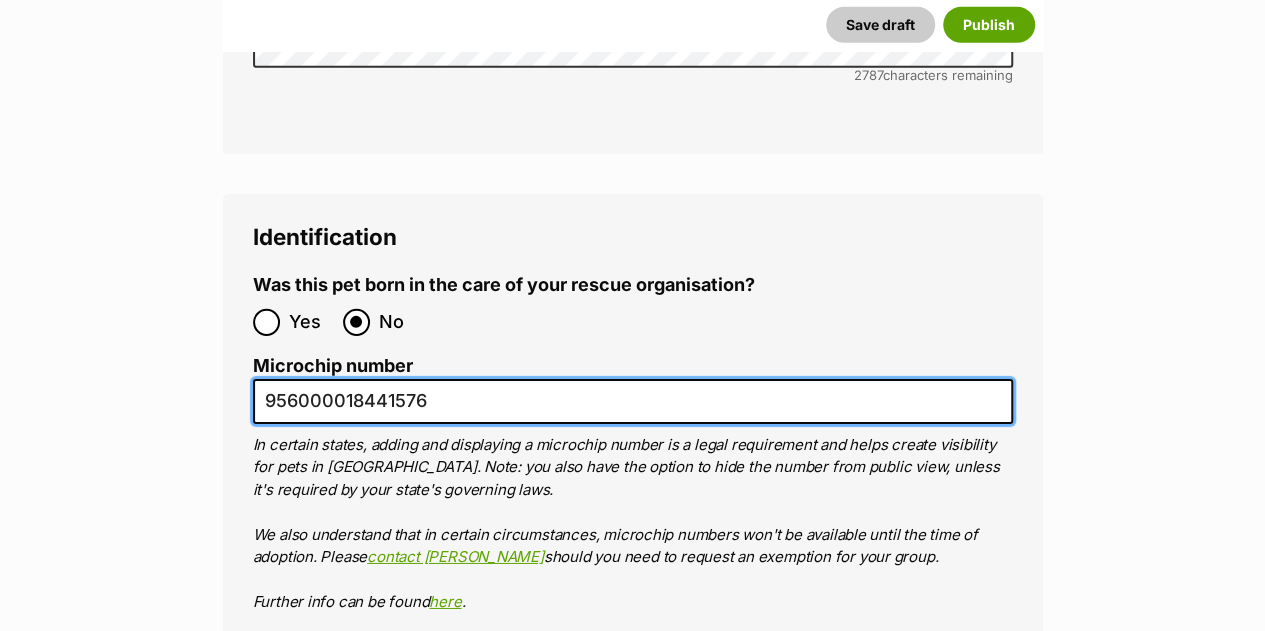 type on "956000018441576" 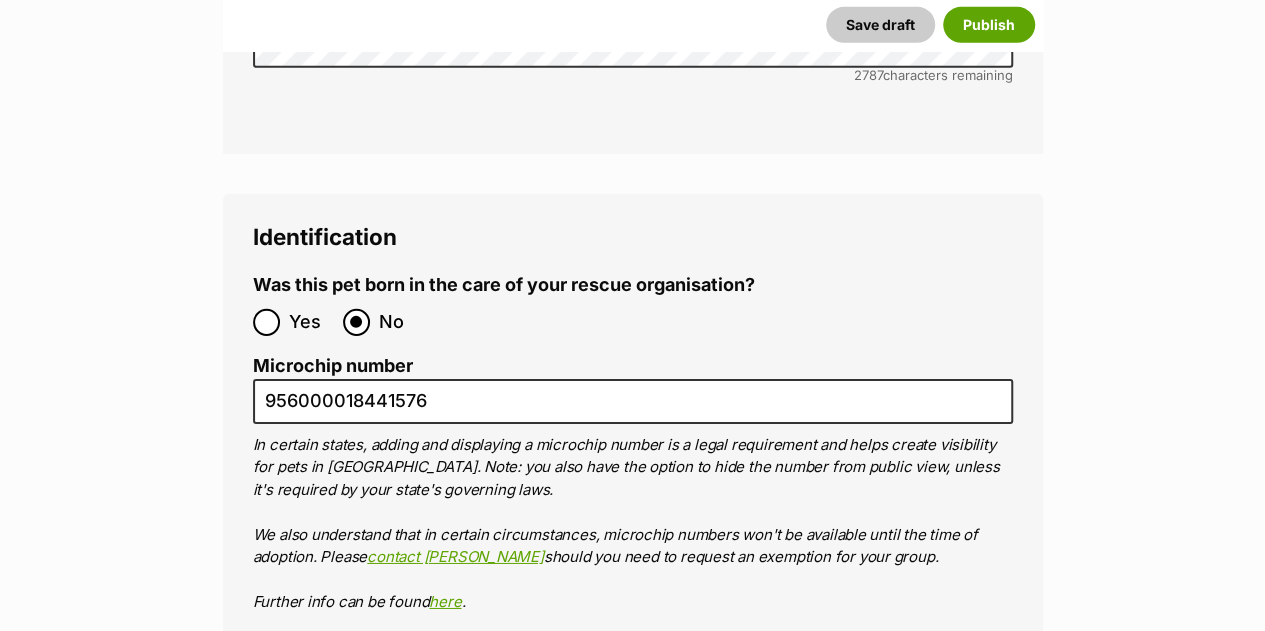 click on "New listing
Listing owner Choose an owner Benjamin
The owner of the pet listing is able to edit the listing and manage enquiries with potential adopters. Note:
Group Admins
are also able to edit this pet listing and manage all it's enquiries.
Any time this pet receives new enquiries or messages from potential adopters, we'll also send you an email notification. Members can opt out of receiving these emails via their
notification settings .
About This Pet Name
Henlo there, it looks like you might be using the pet name field to indicate that this pet is now on hold - we recommend updating the status to on hold from the listing page instead!
Every pet deserves a name. If you don’t know the pet’s name, make one up! It can be something simple and sweet like ‘Fluffy’, or get creative and have some fun with it. A name helps potential adopters connect with the pet.
Species Cat
Best feature (optional)
Personality 7005  characters remaining
Beta" at bounding box center (632, -2252) 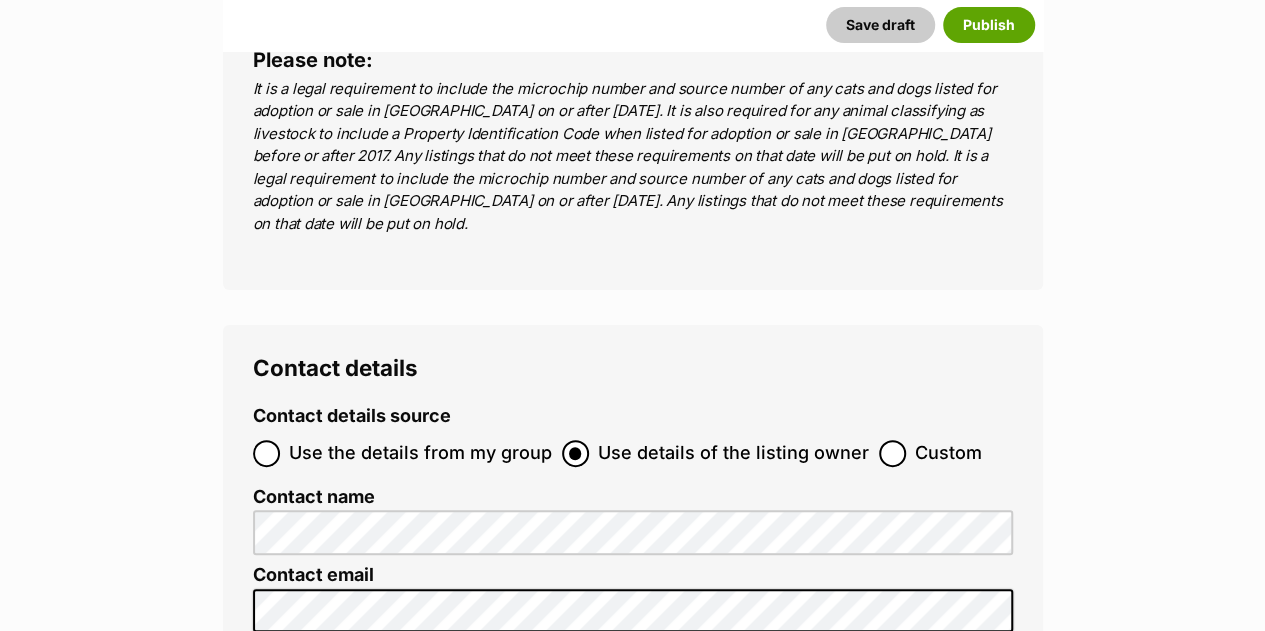 click on "Use the details from my group" at bounding box center (420, 453) 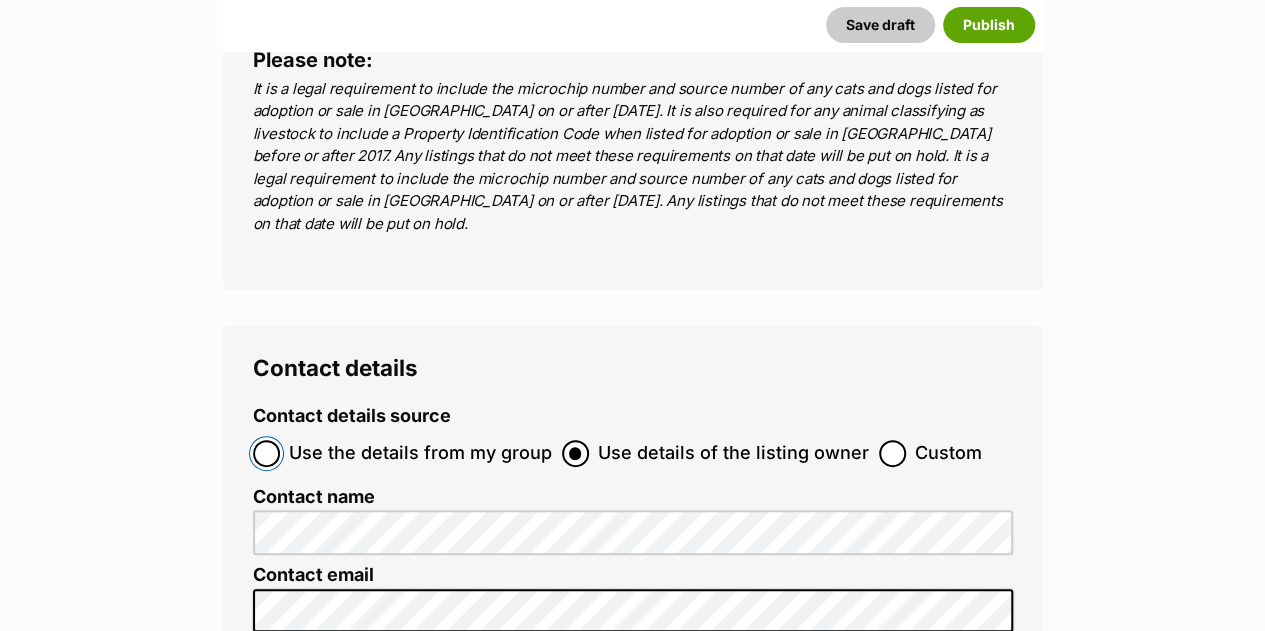 click on "Use the details from my group" at bounding box center (266, 453) 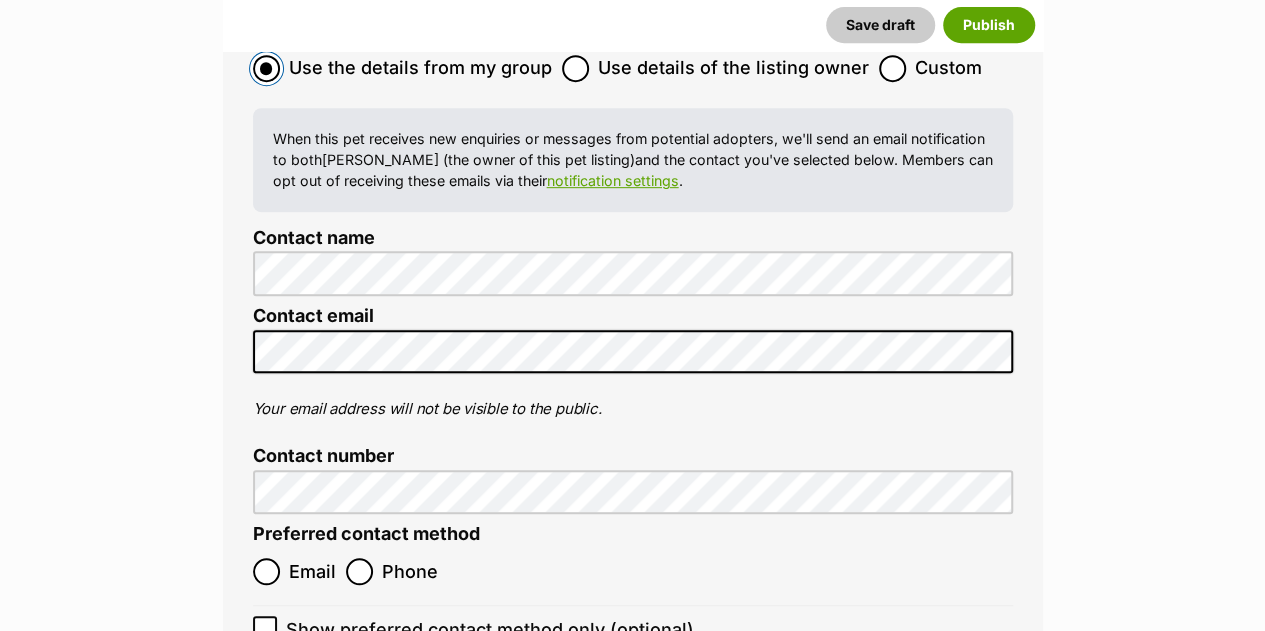 scroll, scrollTop: 8057, scrollLeft: 0, axis: vertical 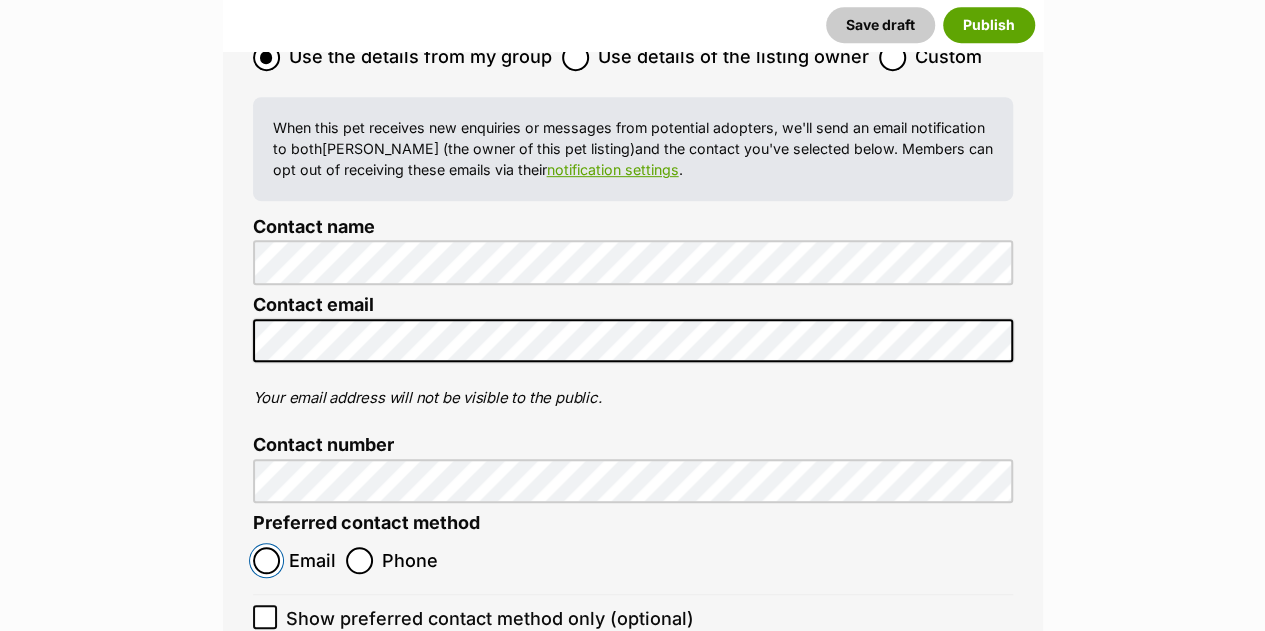 click on "Email" at bounding box center (266, 560) 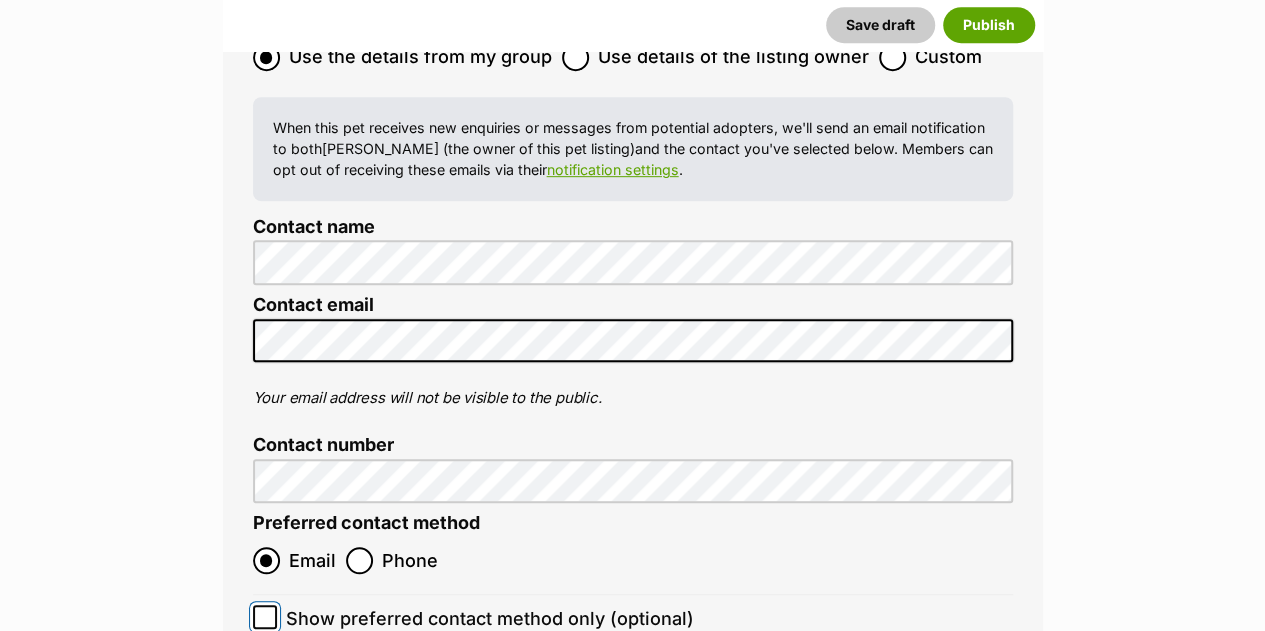 click on "Show preferred contact method only (optional)" at bounding box center [265, 617] 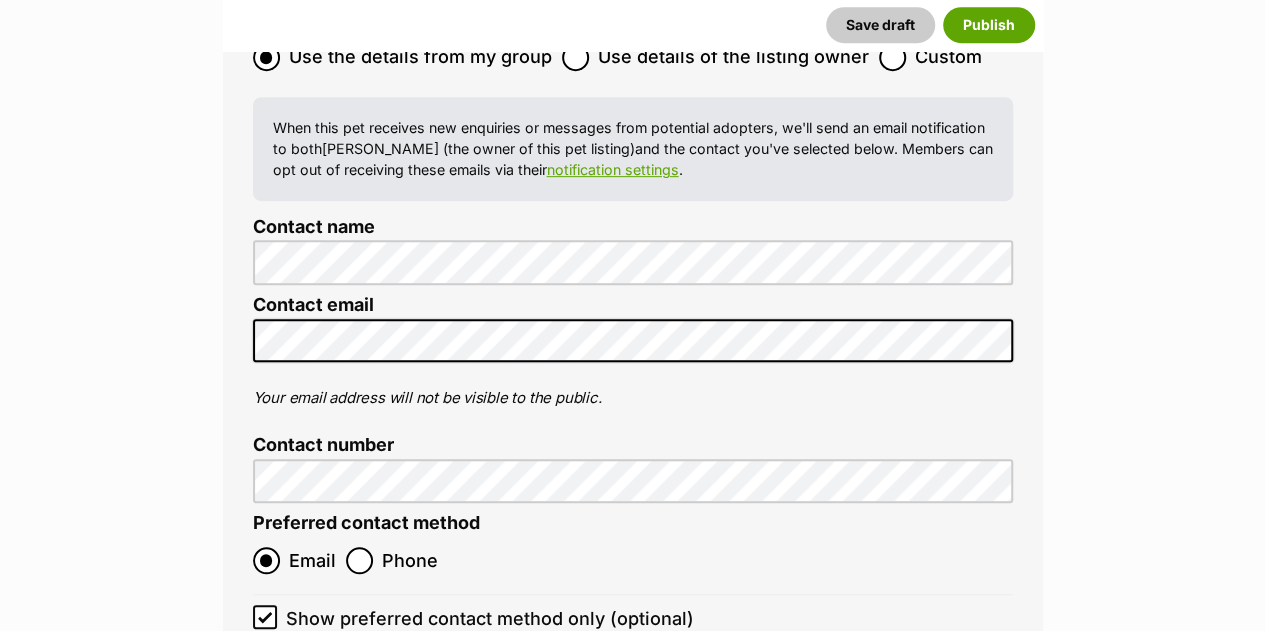 click on "Publish" at bounding box center (691, 803) 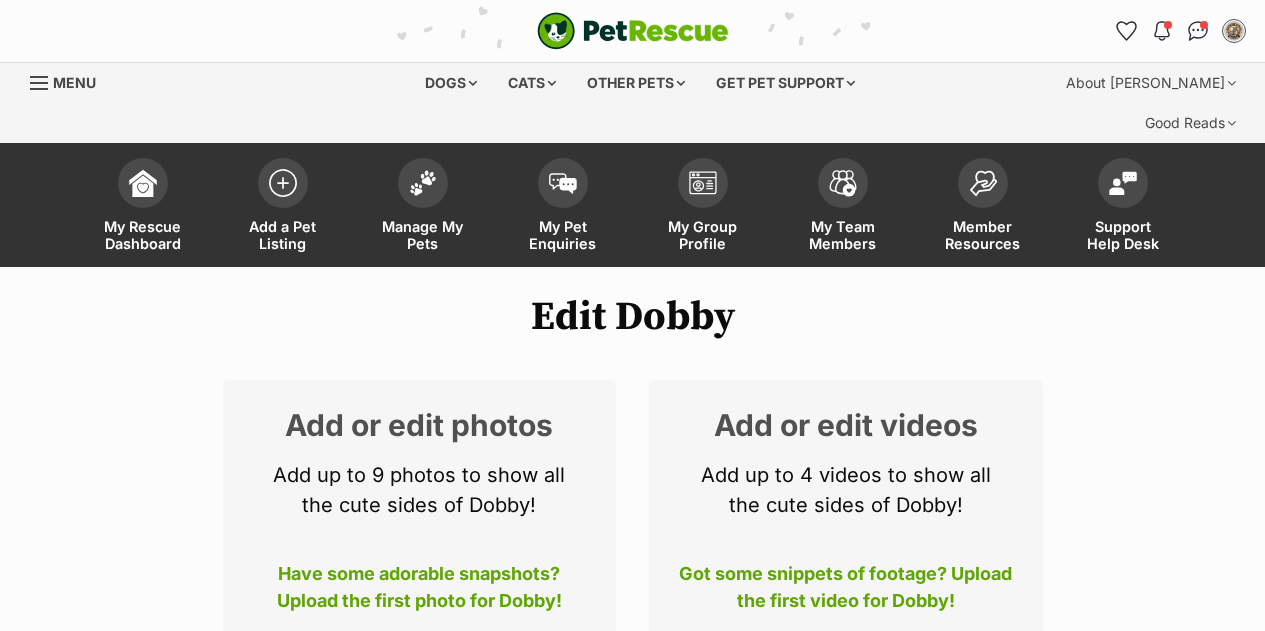 scroll, scrollTop: 0, scrollLeft: 0, axis: both 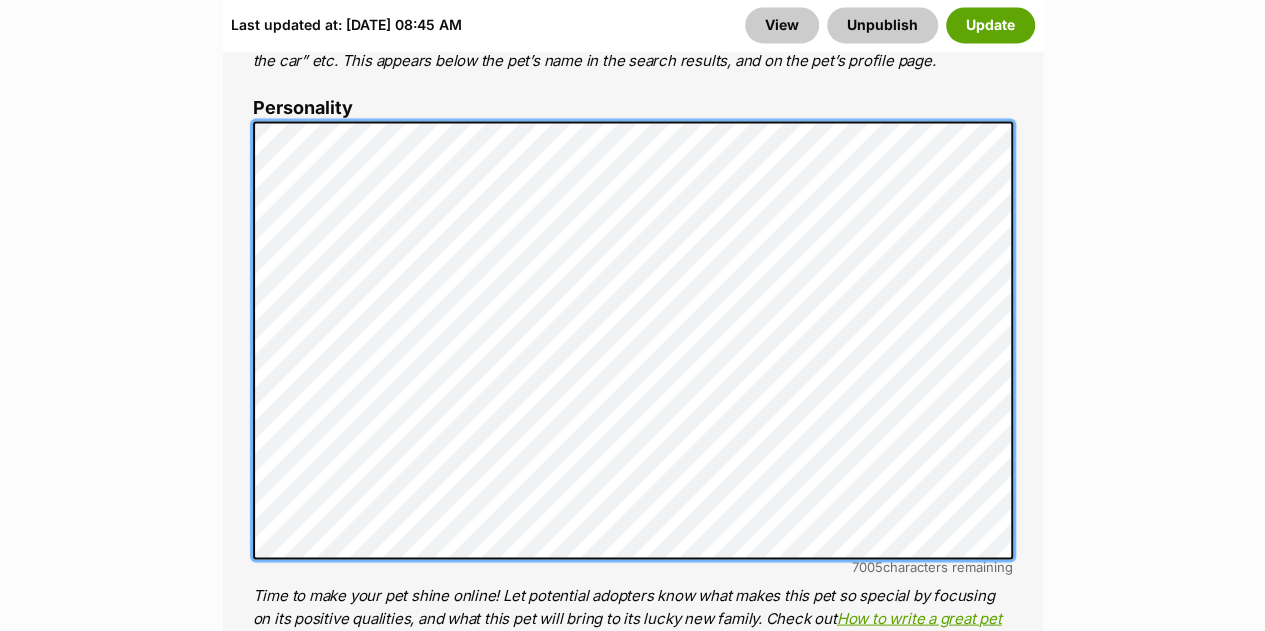click on "About This Pet Name
Henlo there, it looks like you might be using the pet name field to indicate that this pet is now on hold - we recommend updating the status to on hold from the  listing page  instead!
Every pet deserves a name. If you don’t know the pet’s name, make one up! It can be something simple and sweet like ‘Fluffy’, or get creative and have some fun with it. A name helps potential adopters connect with the pet.
Species Cat
Best feature (optional)
The ‘Best Feature’ is a short phrase (25 characters or less) that summarises a positive feature or characteristic that will help the pet stand out - for example “Good with kids” or “I’m cat-friendly!” or “I love the car” etc. This appears below the pet’s name in the search results, and on the pet’s profile page.
Personality 7005  characters remaining
How to write a great pet profile  for more tips and our  Pet Listing Rules  for more info.
Generate a profile using AI
Beta" at bounding box center [633, 430] 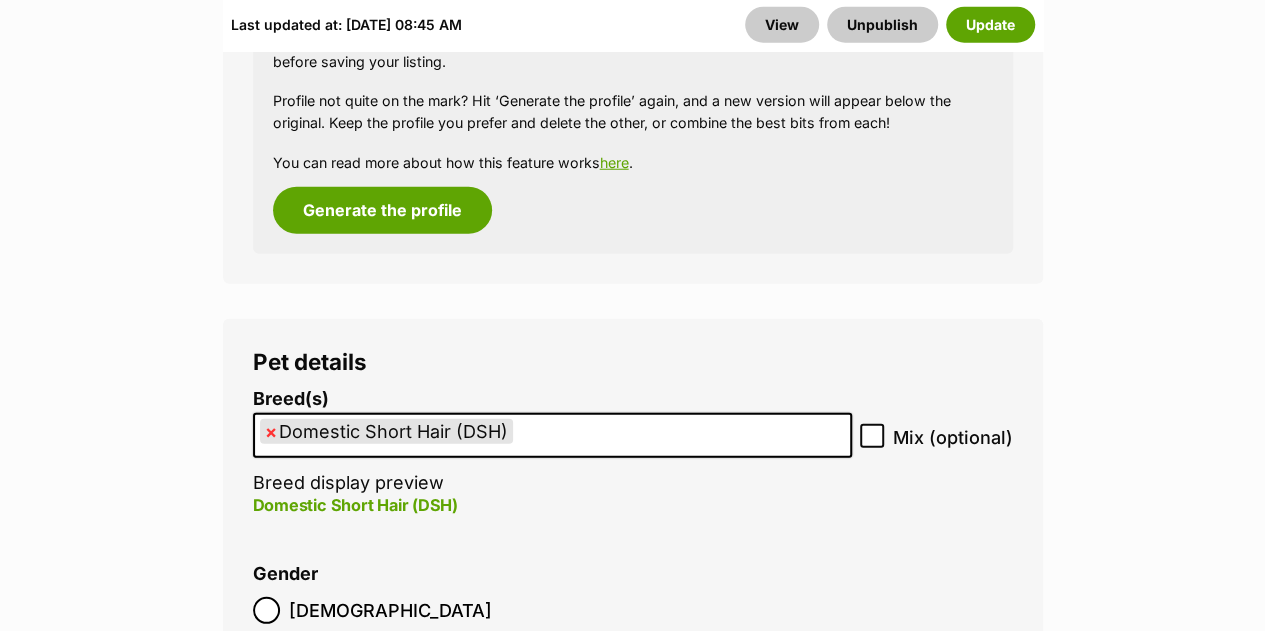 scroll, scrollTop: 2607, scrollLeft: 0, axis: vertical 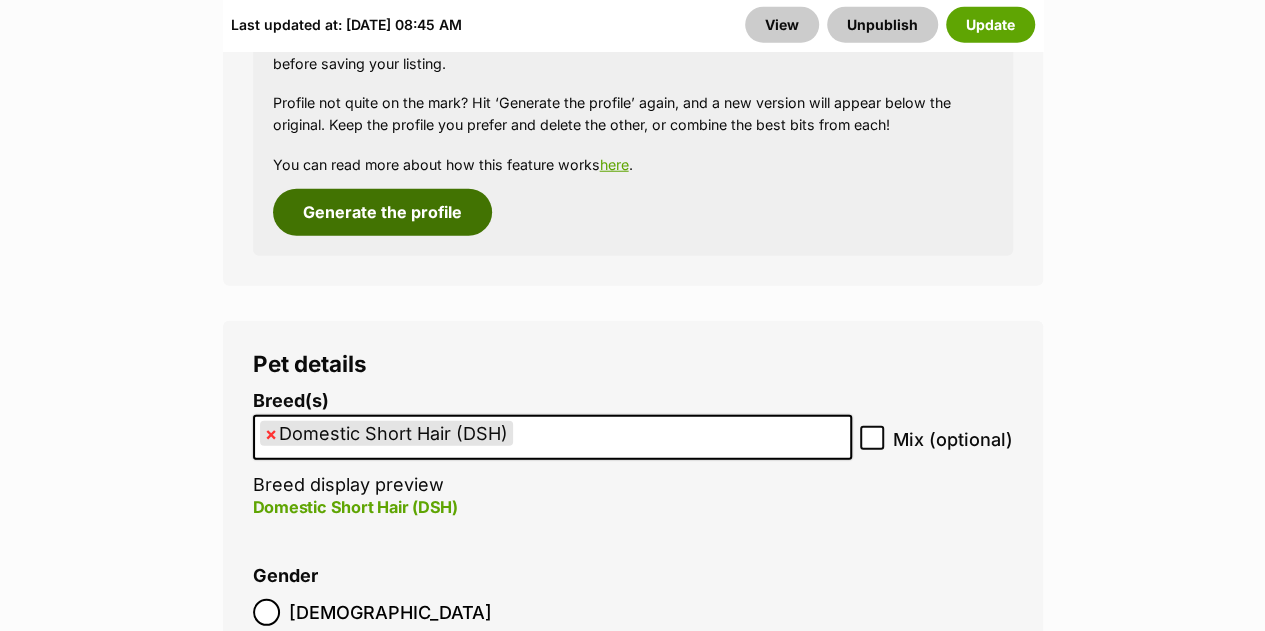 click on "Generate the profile" at bounding box center [382, 212] 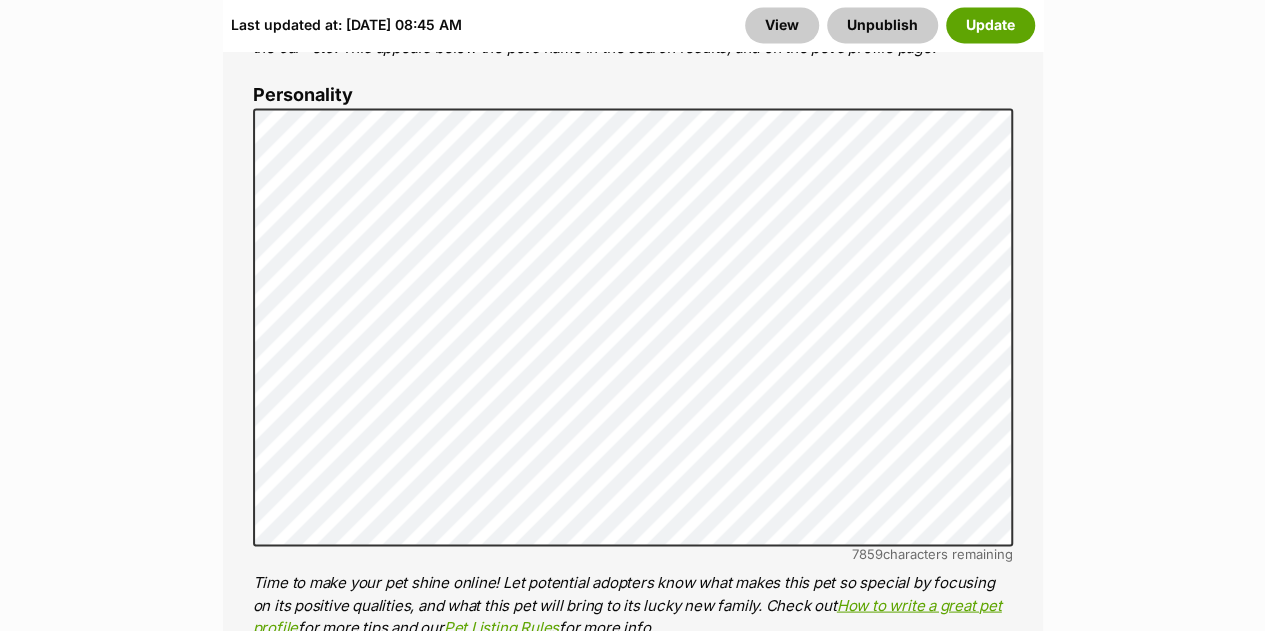 scroll, scrollTop: 1609, scrollLeft: 0, axis: vertical 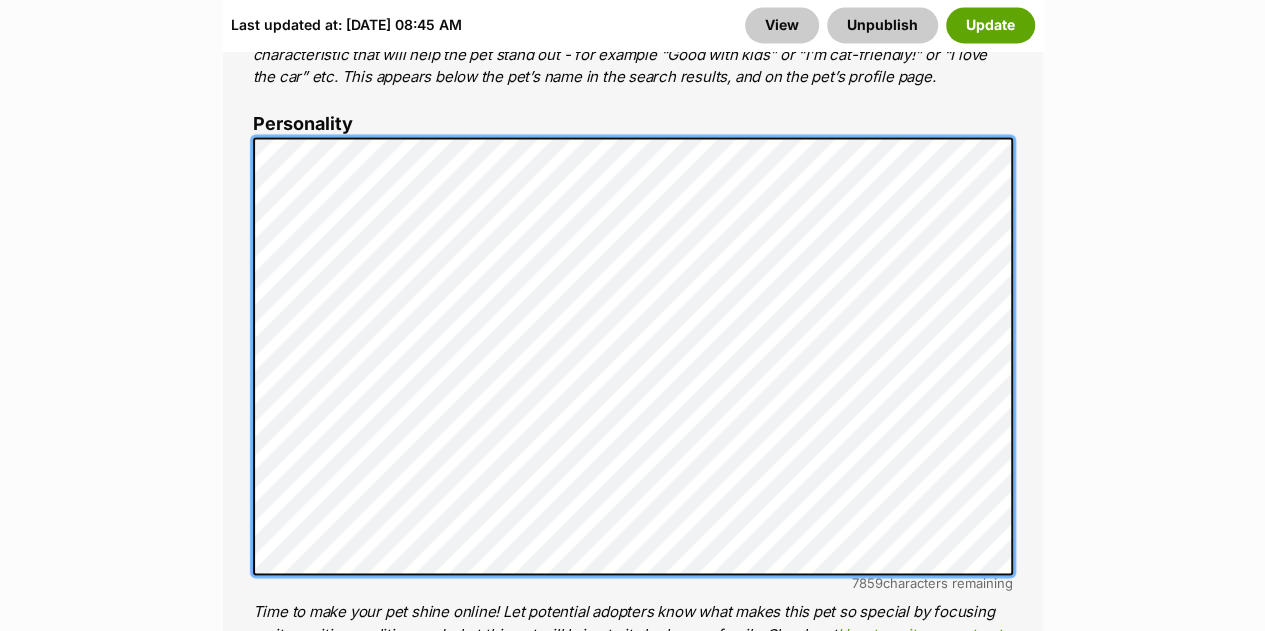click on "About This Pet Name
Henlo there, it looks like you might be using the pet name field to indicate that this pet is now on hold - we recommend updating the status to on hold from the  listing page  instead!
Every pet deserves a name. If you don’t know the pet’s name, make one up! It can be something simple and sweet like ‘Fluffy’, or get creative and have some fun with it. A name helps potential adopters connect with the pet.
Species Cat
Best feature (optional)
The ‘Best Feature’ is a short phrase (25 characters or less) that summarises a positive feature or characteristic that will help the pet stand out - for example “Good with kids” or “I’m cat-friendly!” or “I love the car” etc. This appears below the pet’s name in the search results, and on the pet’s profile page.
Personality 7859  characters remaining
How to write a great pet profile  for more tips and our  Pet Listing Rules  for more info.
Generate a profile using AI
Beta" at bounding box center (633, 446) 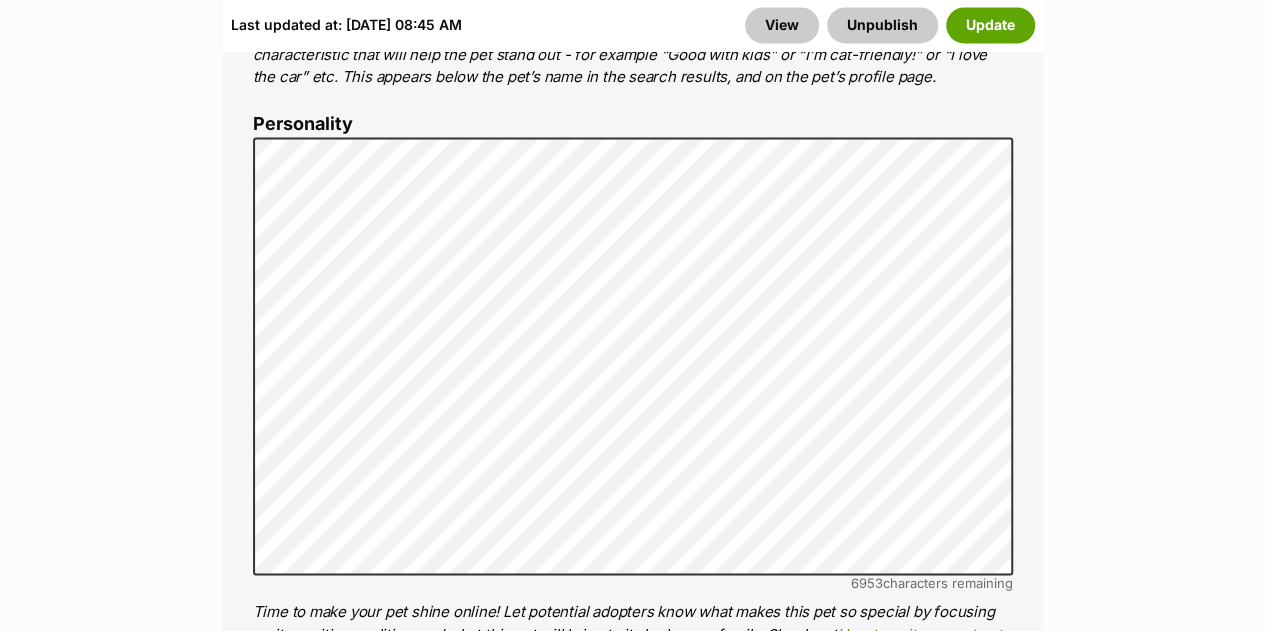 click on "Edit Dobby
Add or edit photos
Add up to 9 photos to show all
the cute sides of Dobby!
Have some adorable snapshots? Upload the first photo for Dobby!
Edit Photos
Add or edit videos
Add up to 4 videos to show all
the cute sides of Dobby!
Got some snippets of footage? Upload the first video for Dobby!
Edit Videos
Listing owner Choose an owner Benjamin
The owner of the pet listing is able to edit the listing and manage enquiries with potential adopters. Note:
Group Admins
are also able to edit this pet listing and manage all it's enquiries.
Any time this pet receives new enquiries or messages from potential adopters, we'll also send you an email notification. Members can opt out of receiving these emails via their
notification settings .
About This Pet Name
Henlo there, it looks like you might be using the pet name field to indicate that this pet is now on hold - we recommend updating the status to on hold from the   instead!" at bounding box center [632, 3154] 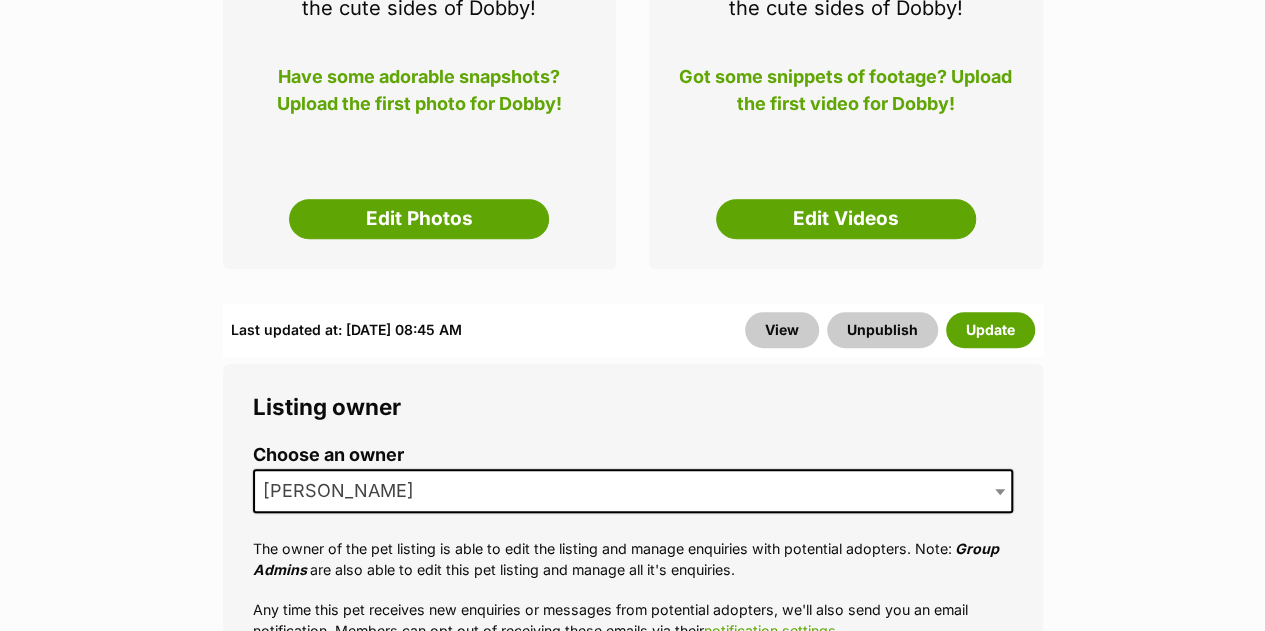 scroll, scrollTop: 498, scrollLeft: 0, axis: vertical 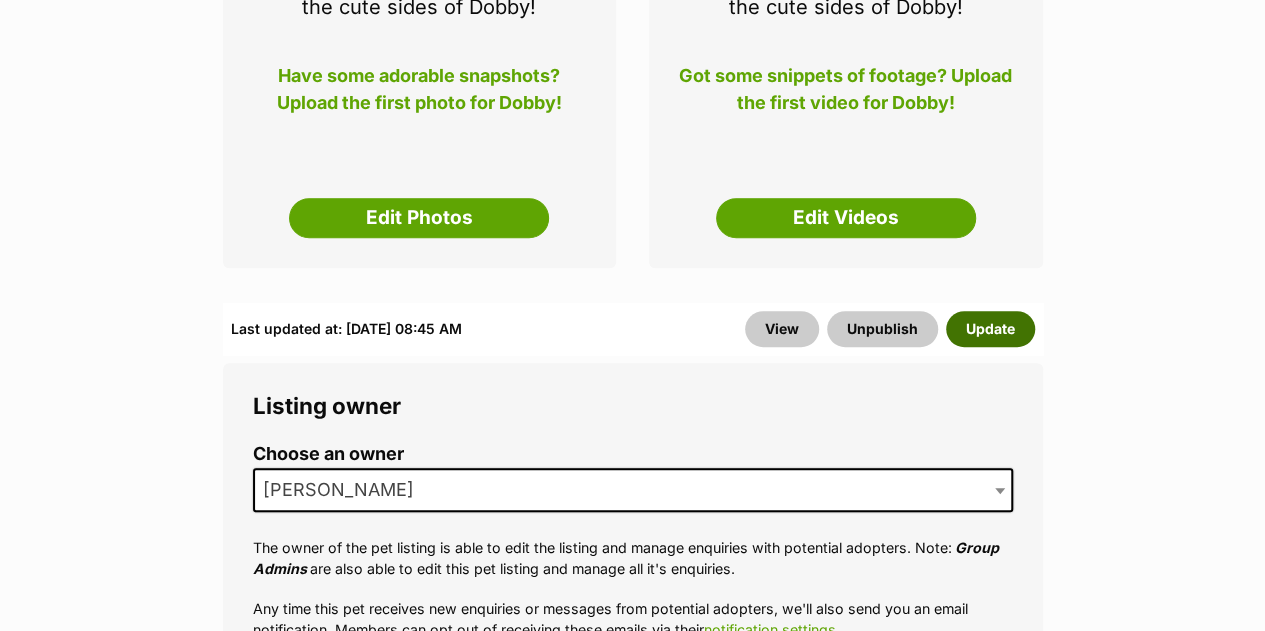 click on "Update" at bounding box center [990, 329] 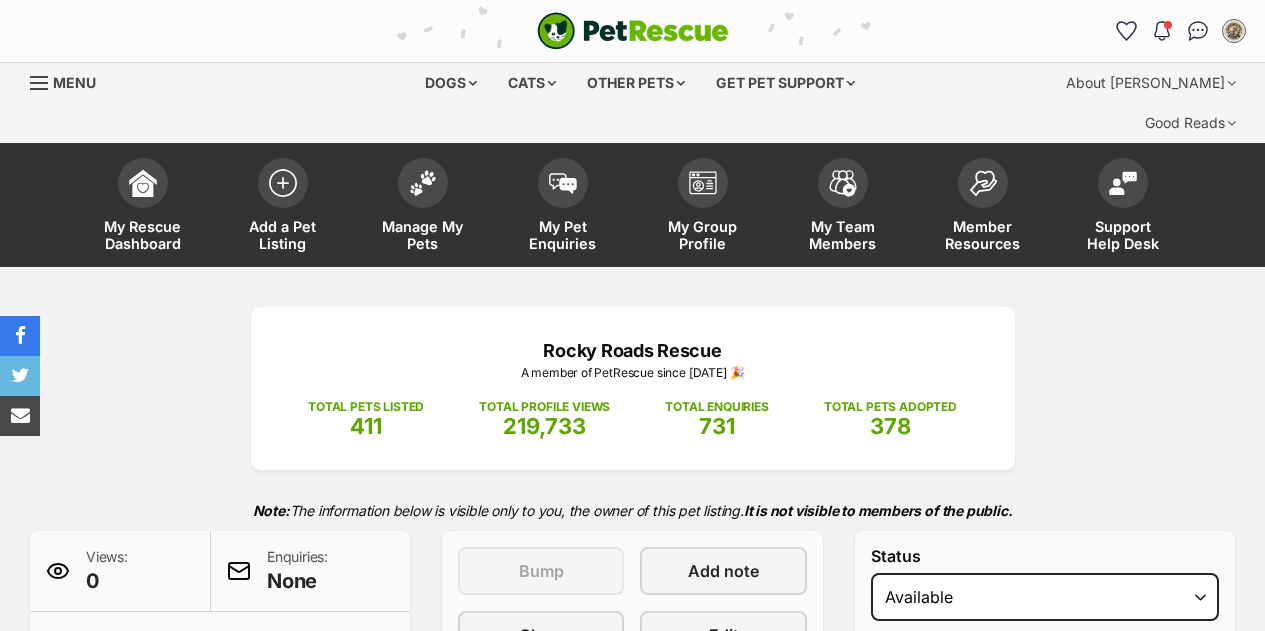 scroll, scrollTop: 581, scrollLeft: 0, axis: vertical 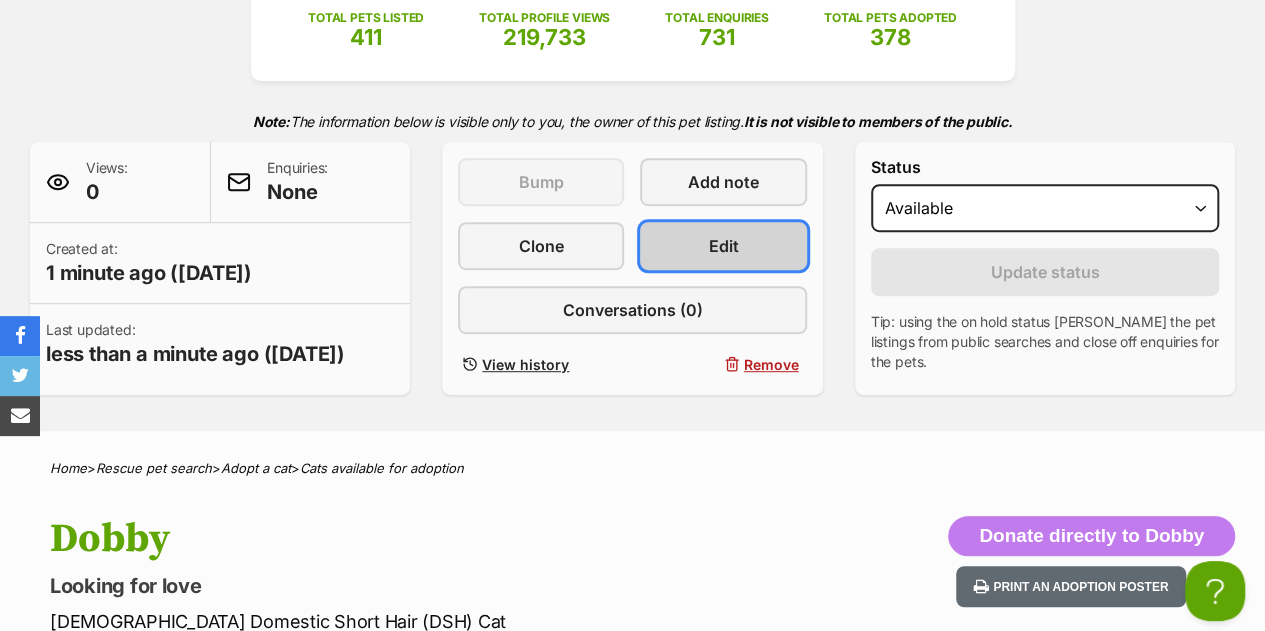 click on "Edit" at bounding box center (723, 246) 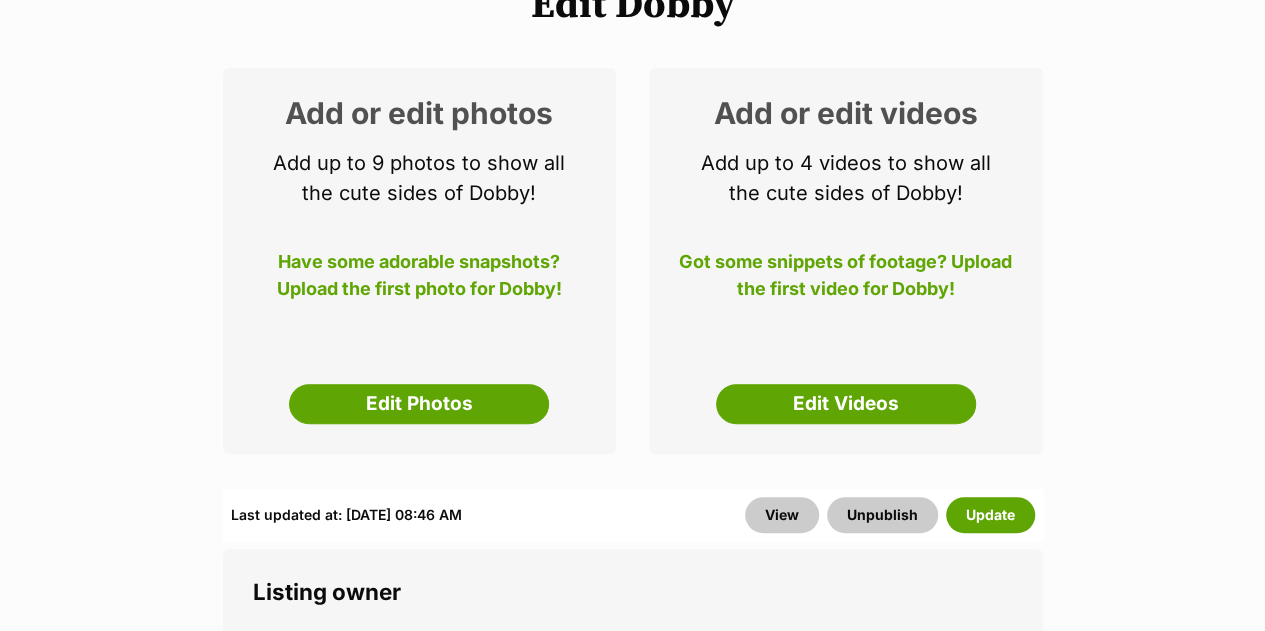 scroll, scrollTop: 0, scrollLeft: 0, axis: both 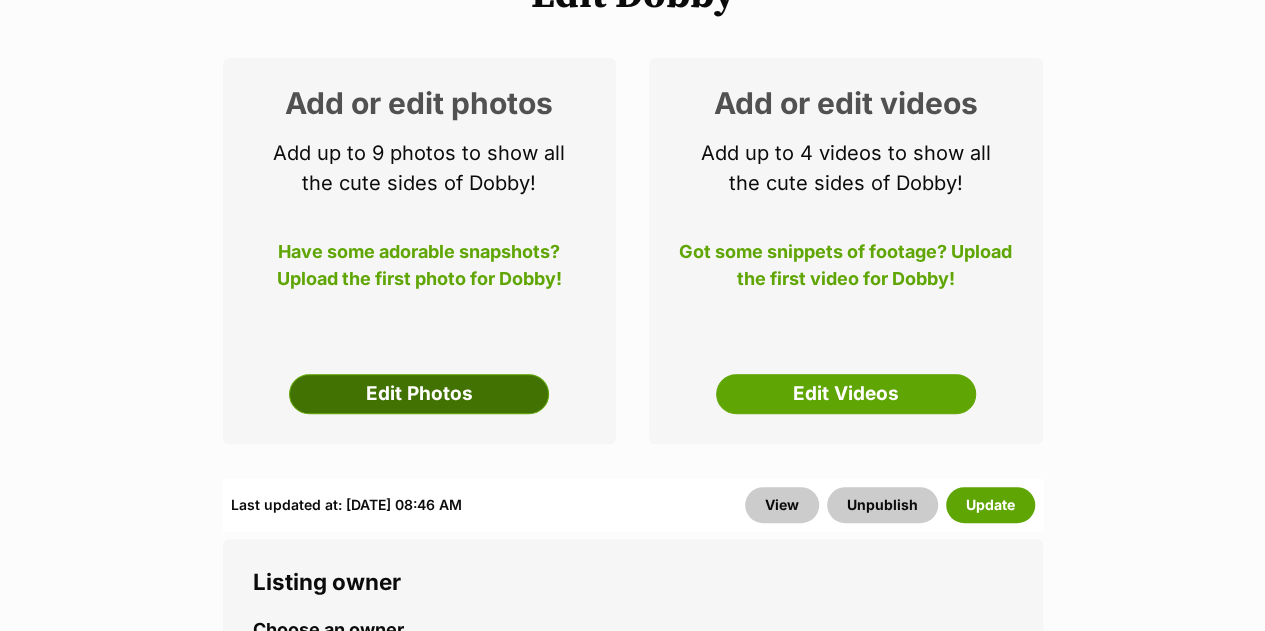 click on "Edit Photos" at bounding box center [419, 394] 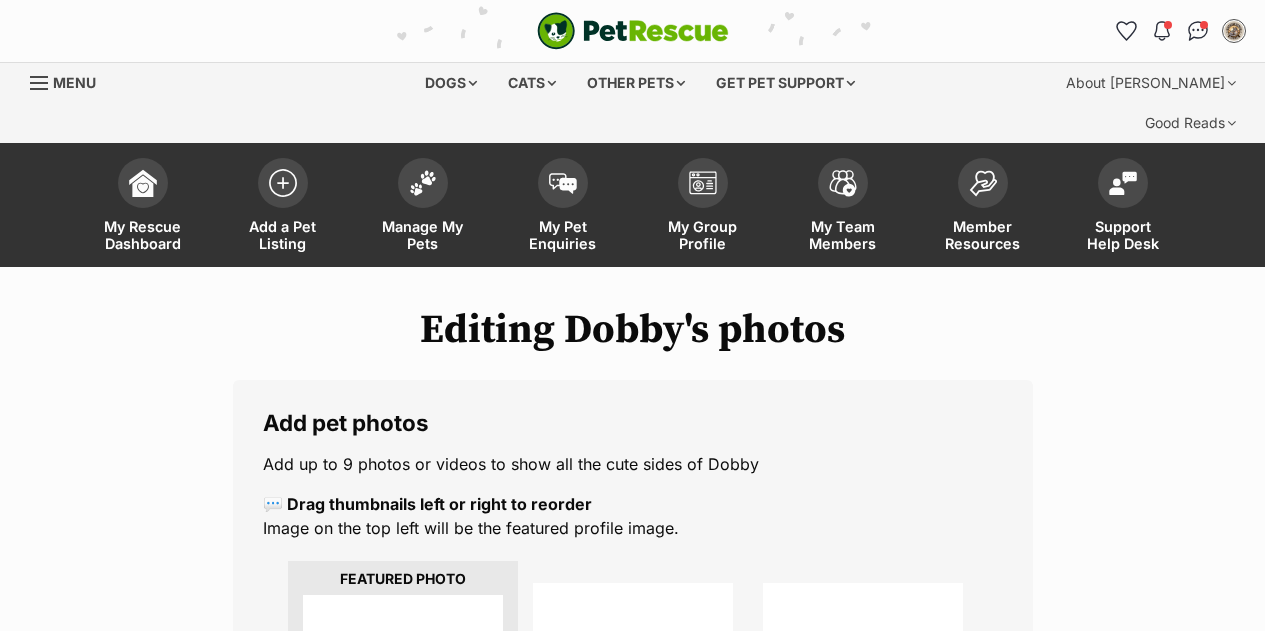 scroll, scrollTop: 0, scrollLeft: 0, axis: both 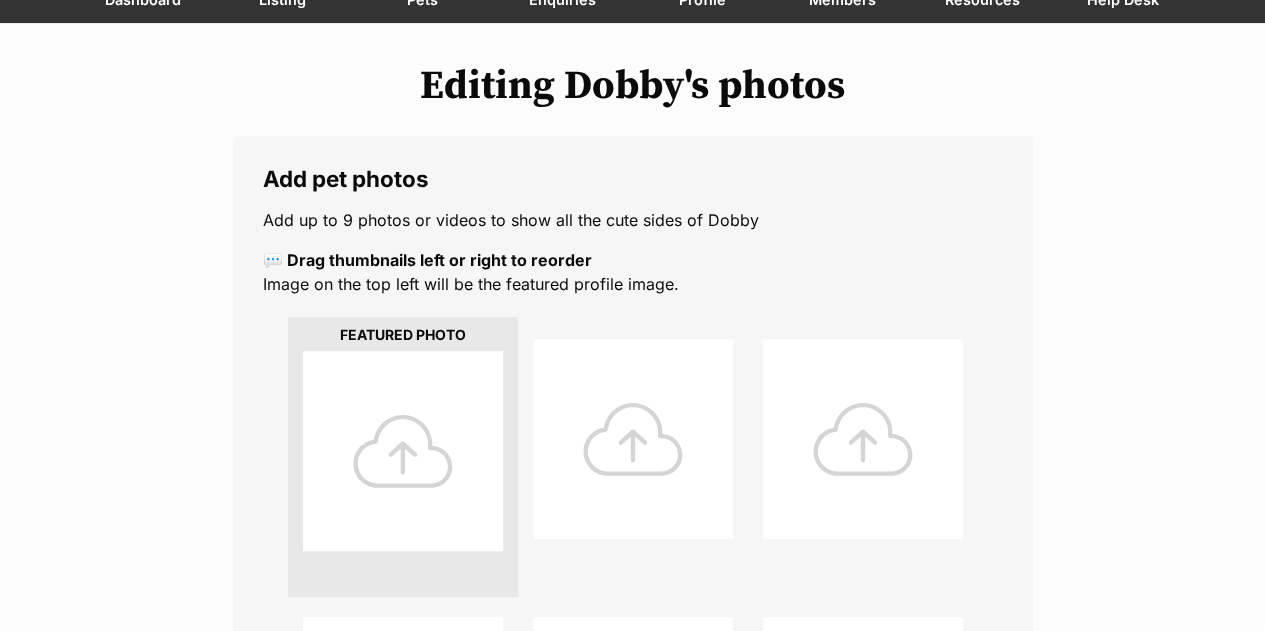 click at bounding box center [403, 451] 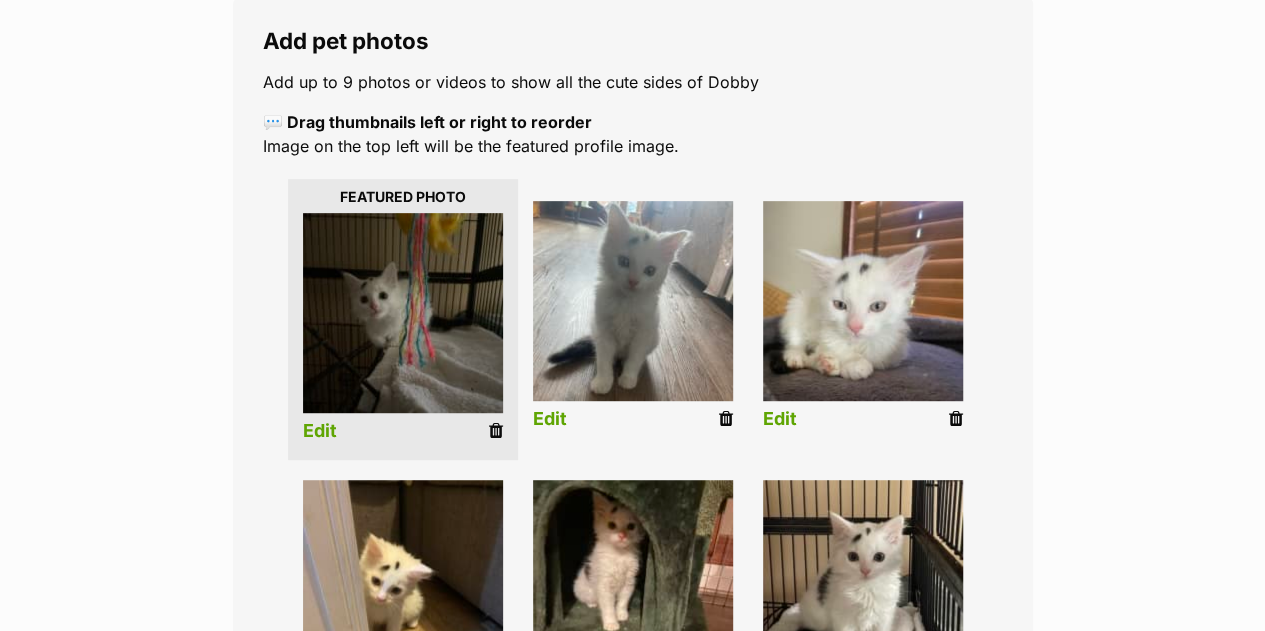 scroll, scrollTop: 383, scrollLeft: 0, axis: vertical 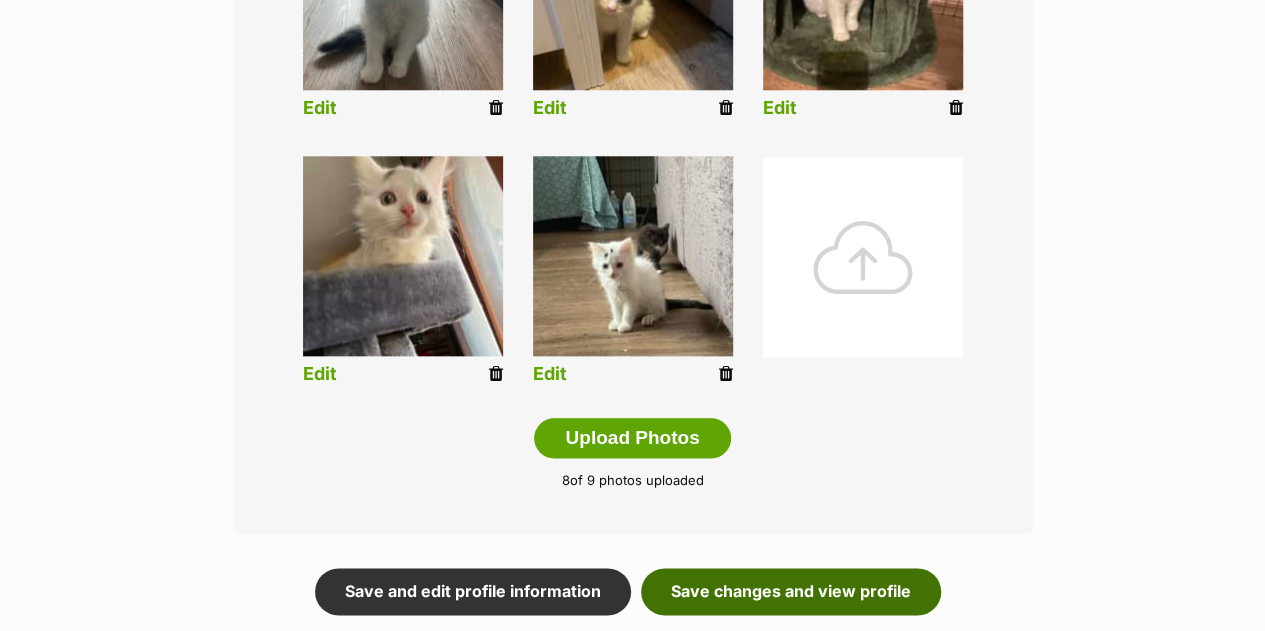 click on "Save changes and view profile" at bounding box center [791, 591] 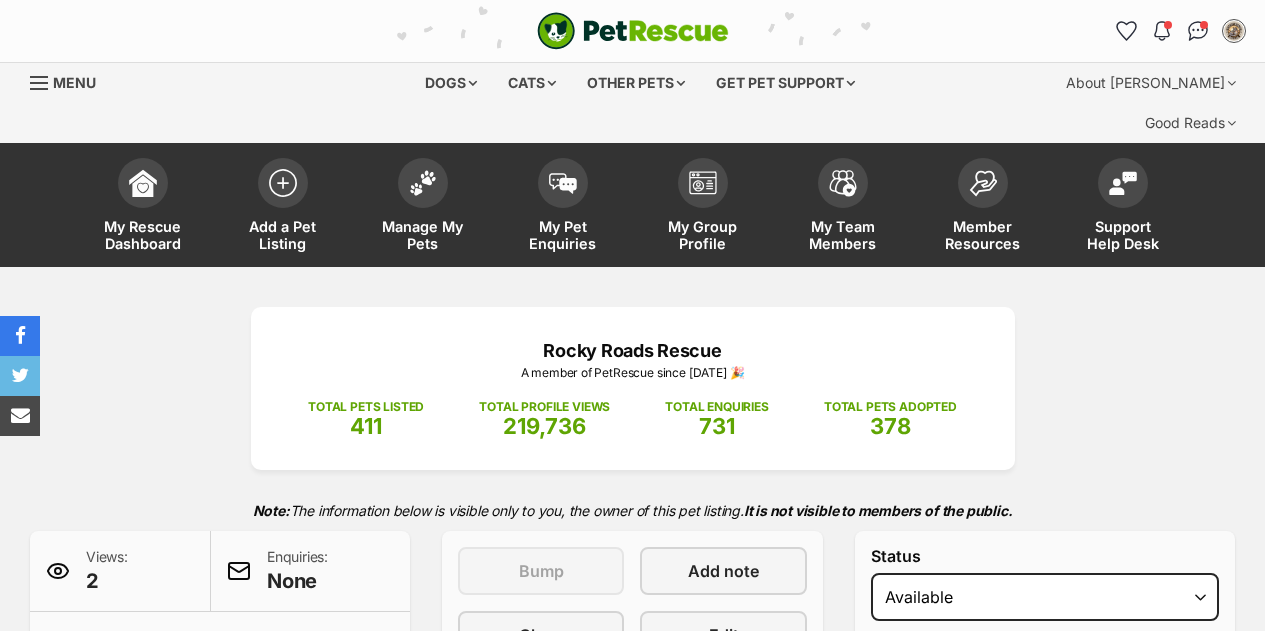 scroll, scrollTop: 0, scrollLeft: 0, axis: both 